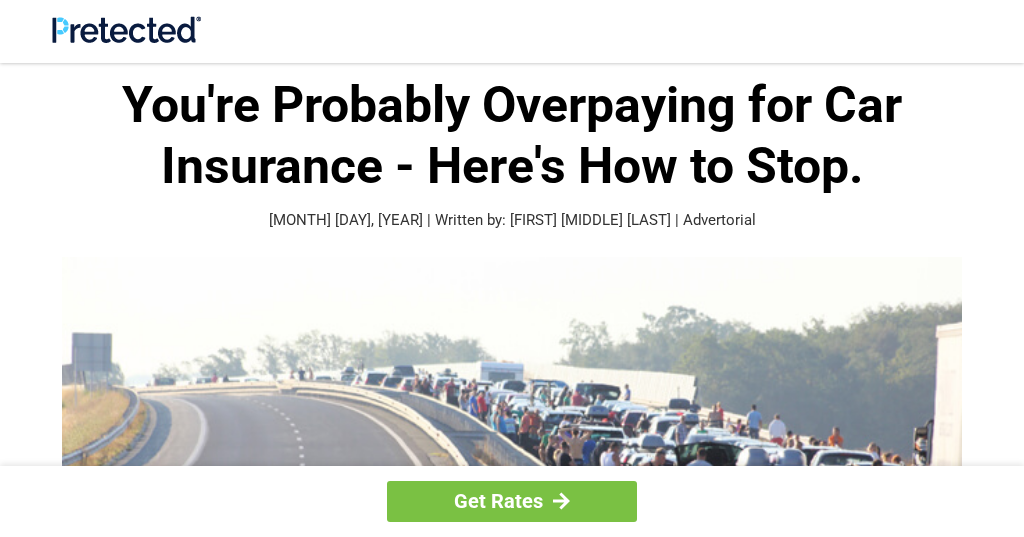 scroll, scrollTop: 0, scrollLeft: 0, axis: both 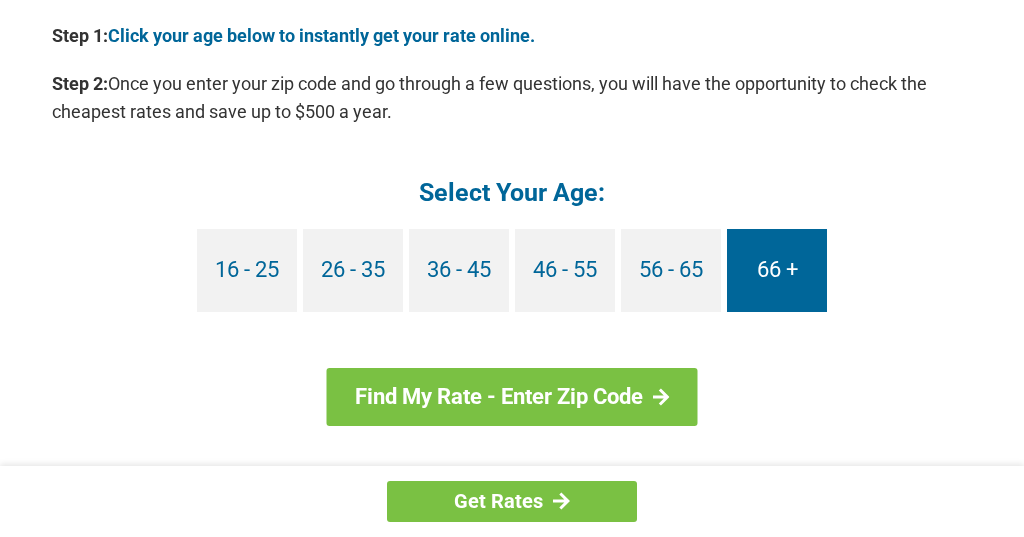 click on "66 +" at bounding box center [777, 270] 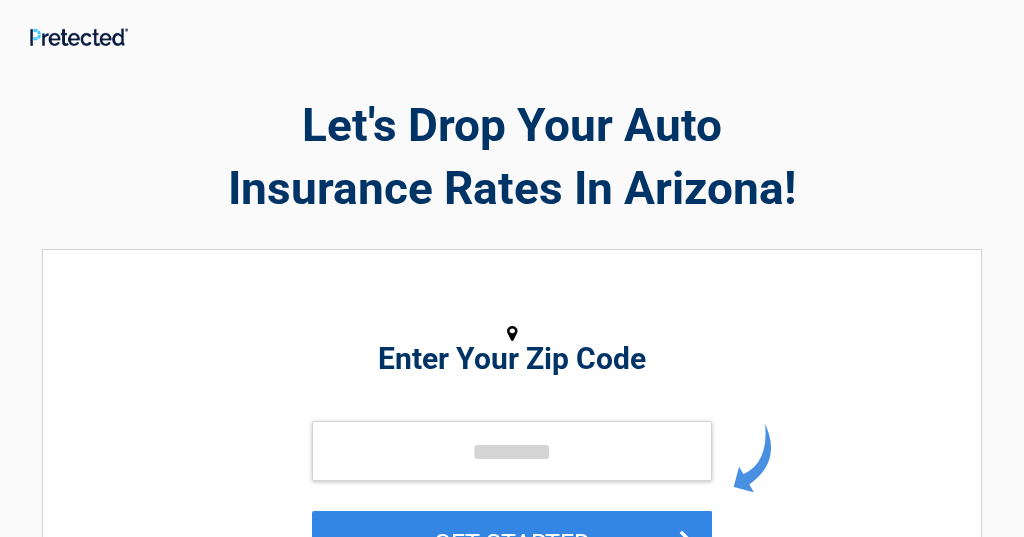 scroll, scrollTop: 0, scrollLeft: 0, axis: both 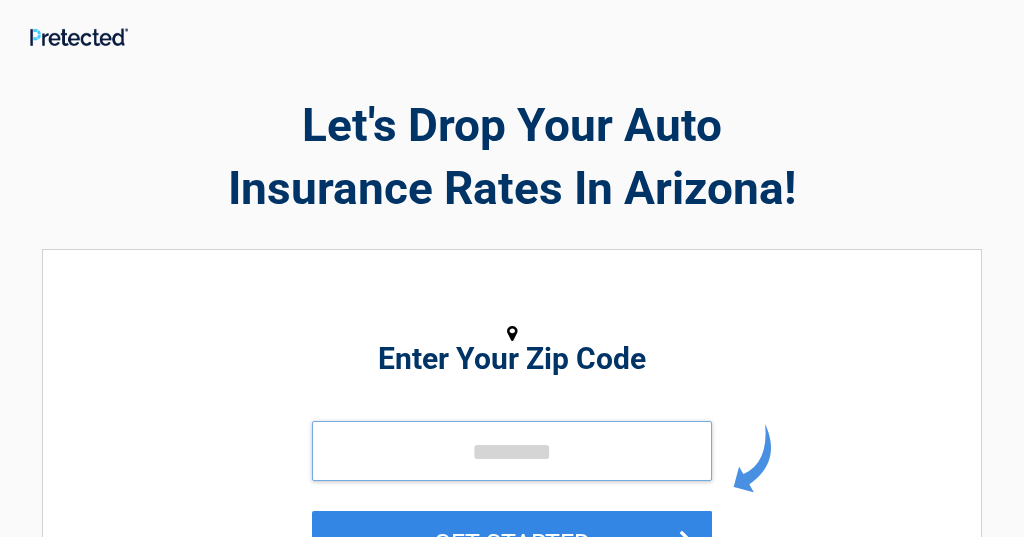 click at bounding box center [512, 451] 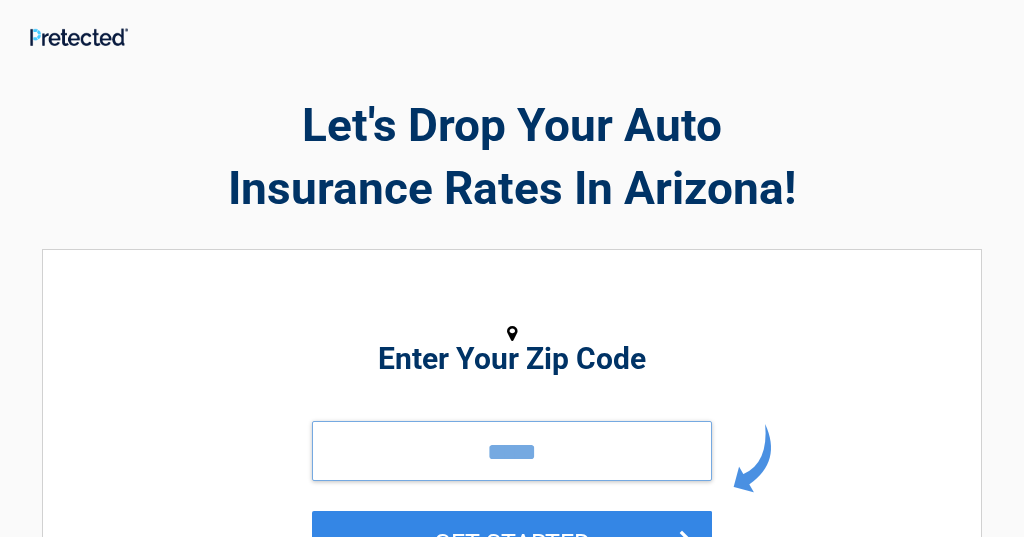 click on "*****" at bounding box center (512, 451) 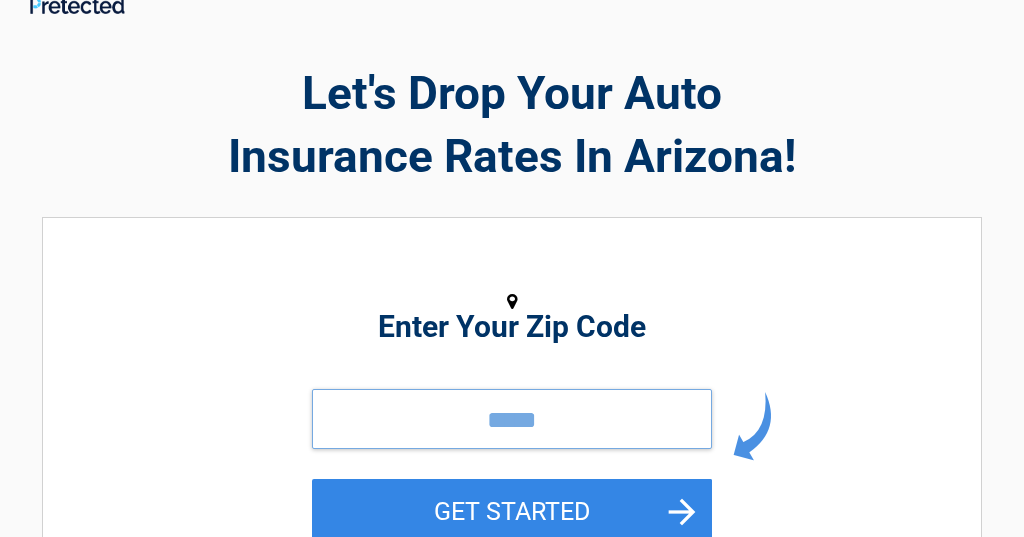 scroll, scrollTop: 113, scrollLeft: 0, axis: vertical 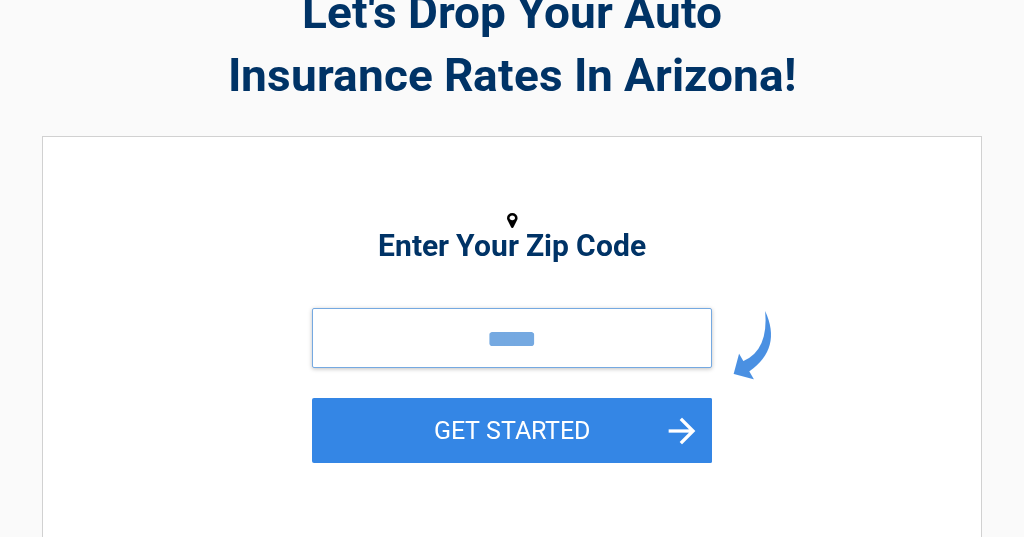 click on "*****" at bounding box center (512, 338) 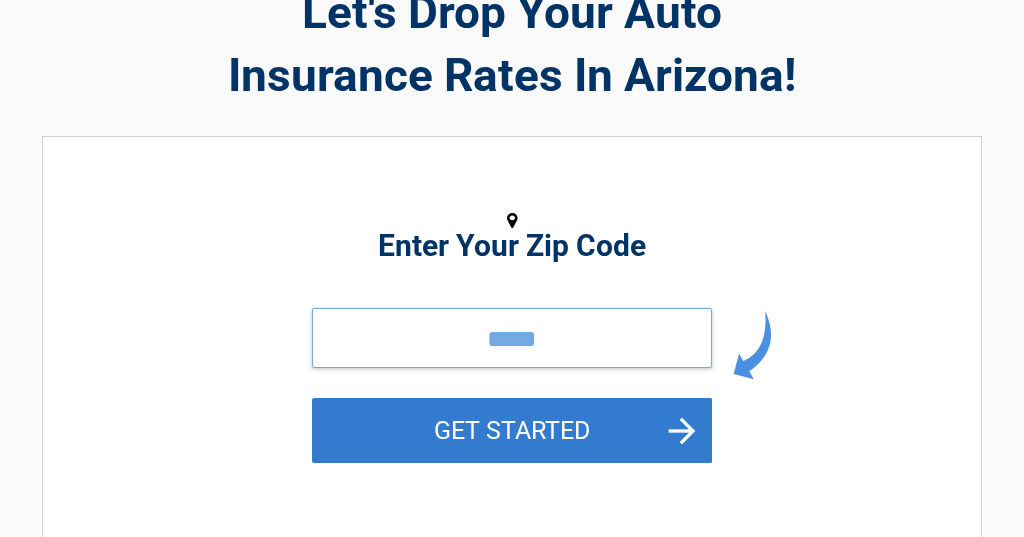 type on "*****" 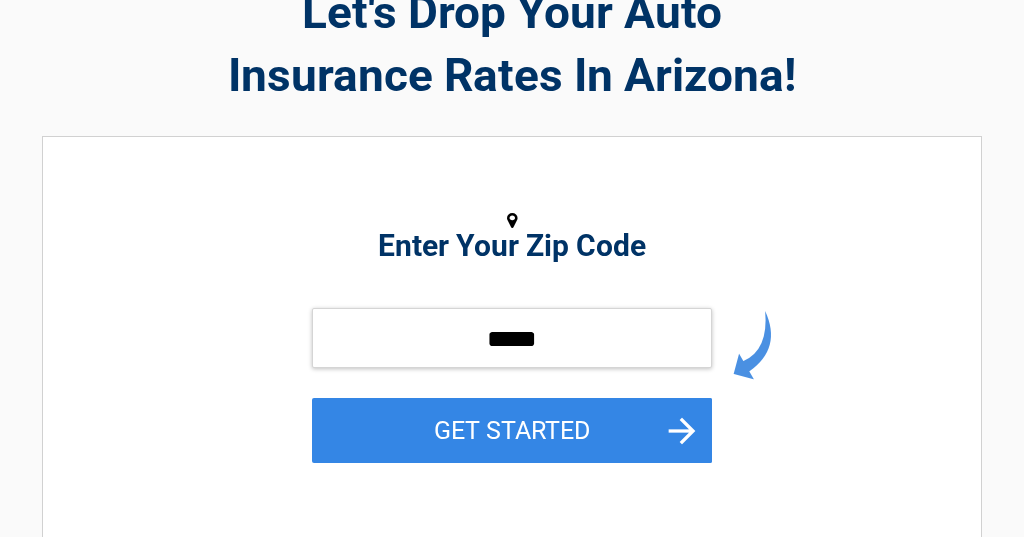 click on "GET STARTED" at bounding box center [512, 430] 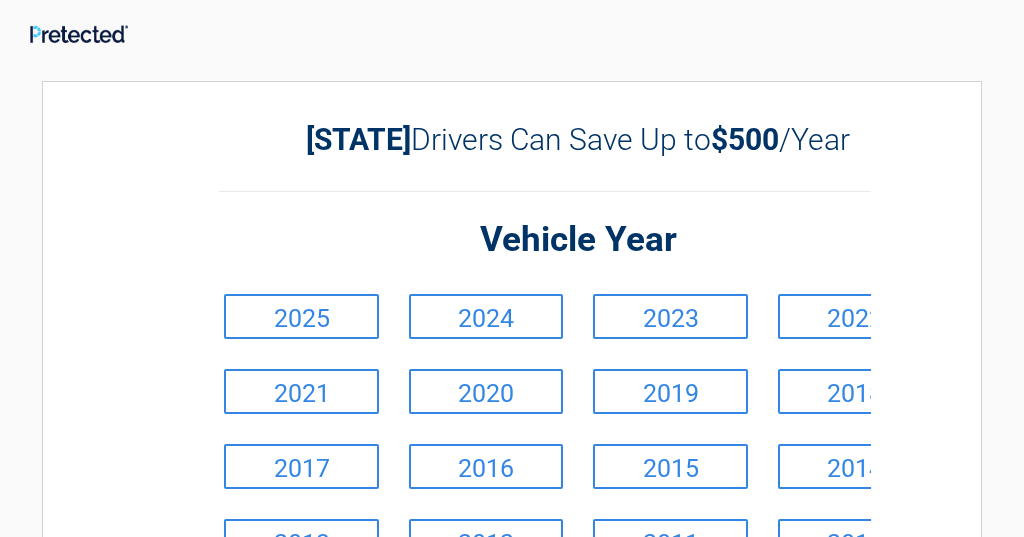 scroll, scrollTop: 0, scrollLeft: 0, axis: both 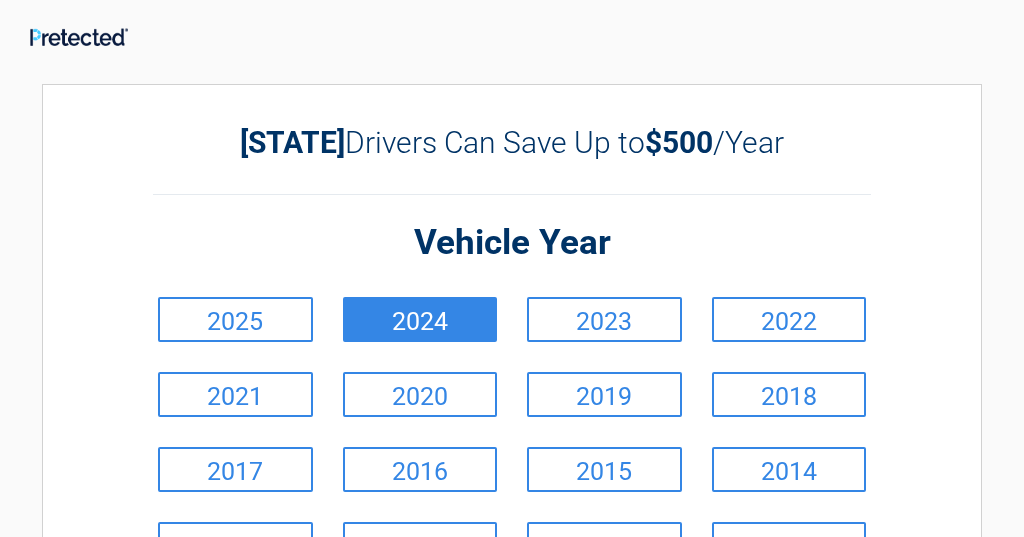click on "2024" at bounding box center [420, 319] 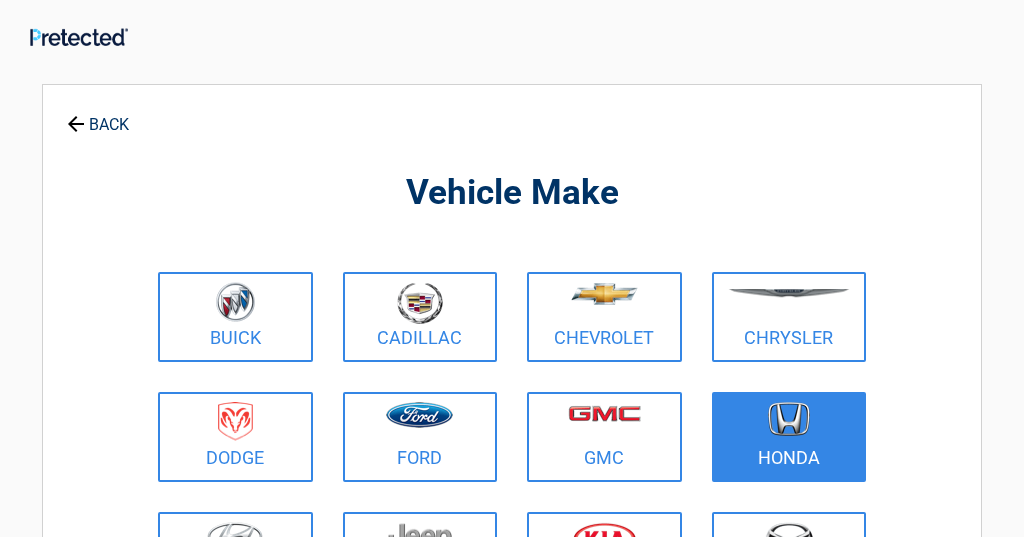 click at bounding box center (789, 419) 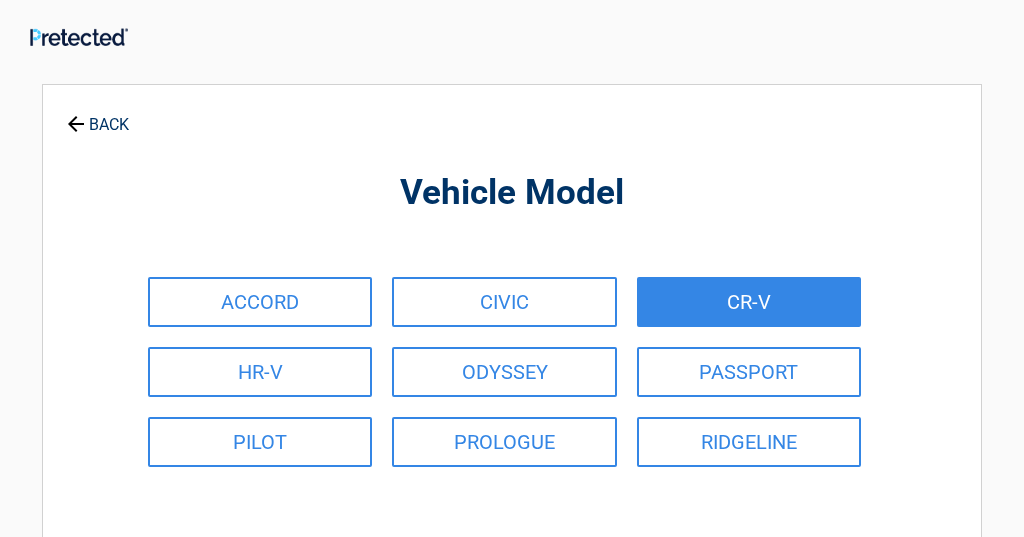 click on "CR-V" at bounding box center (749, 302) 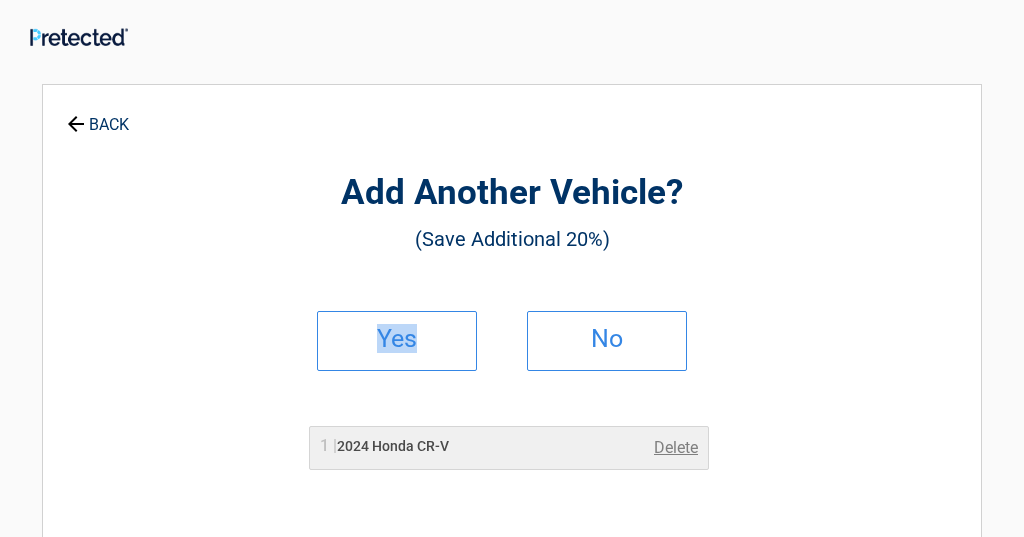 drag, startPoint x: 454, startPoint y: 323, endPoint x: 472, endPoint y: 302, distance: 27.658634 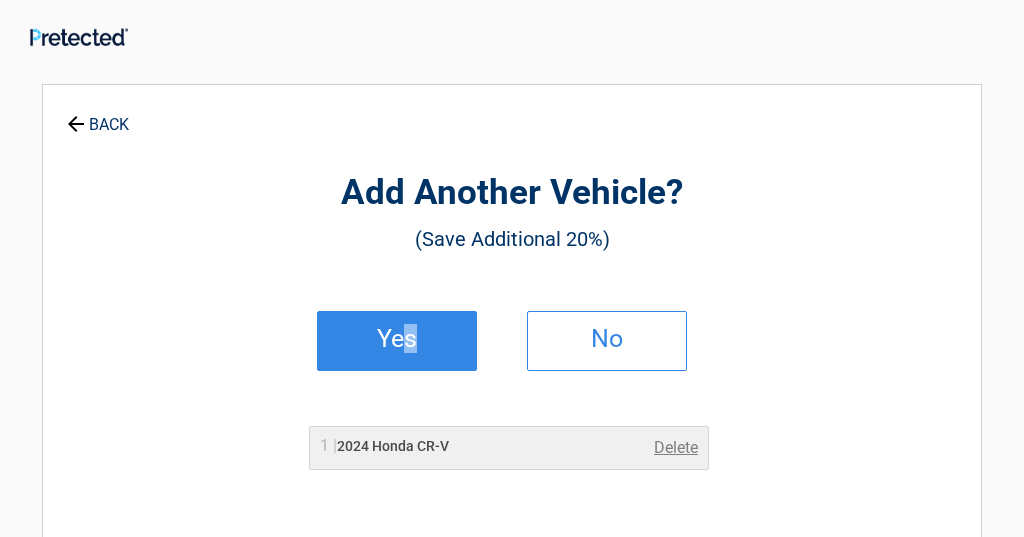 click on "Yes" at bounding box center (397, 339) 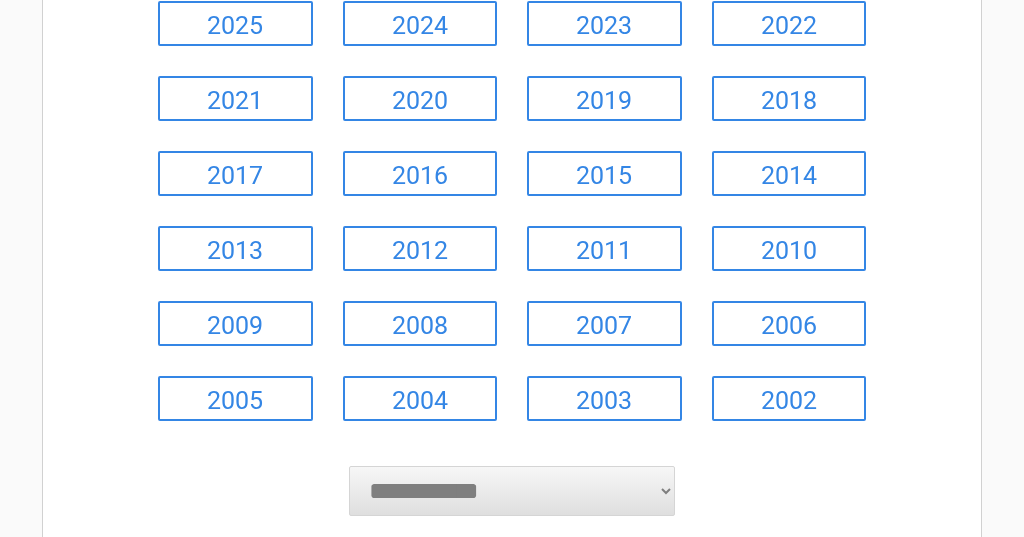 scroll, scrollTop: 461, scrollLeft: 0, axis: vertical 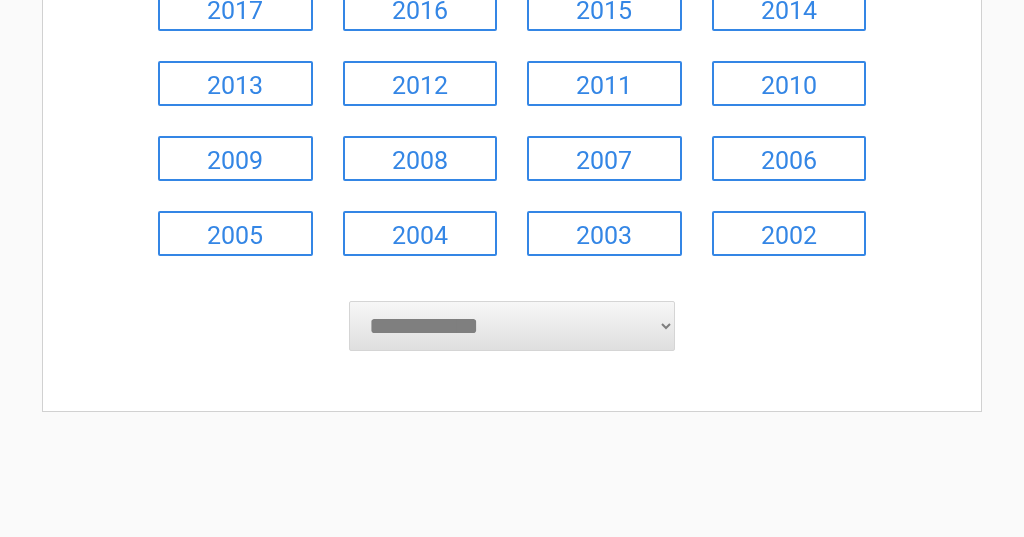 select on "****" 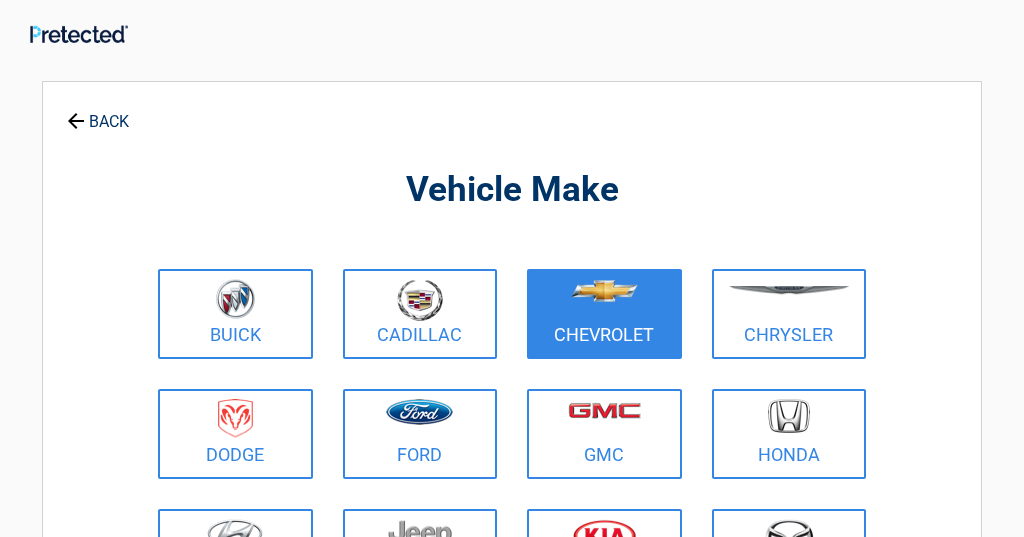 scroll, scrollTop: 0, scrollLeft: 0, axis: both 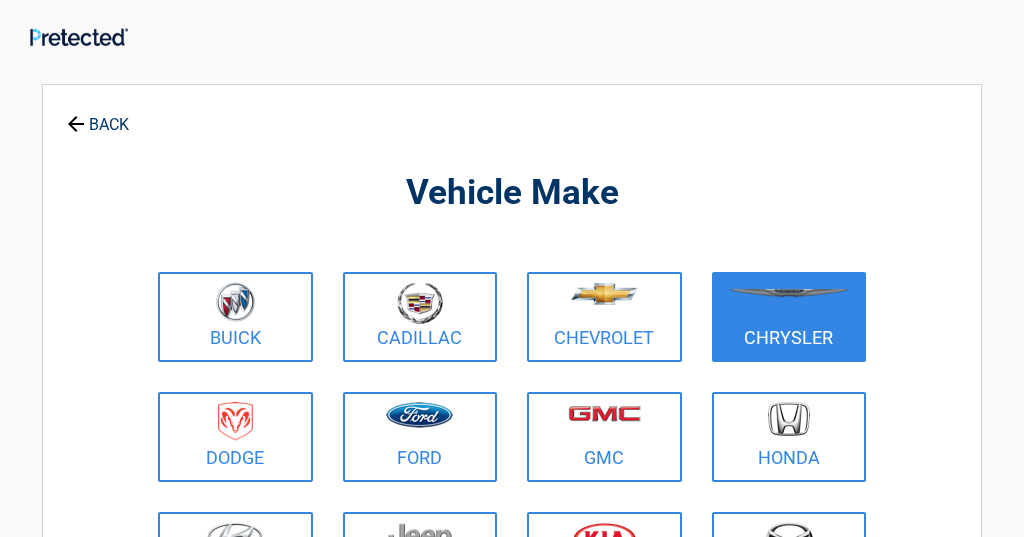 click at bounding box center [789, 304] 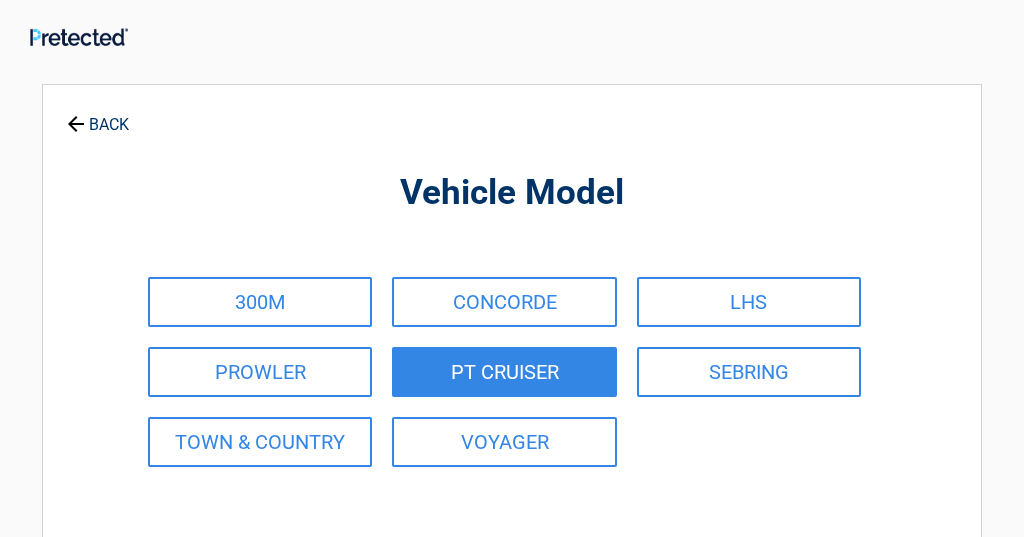 click on "PT CRUISER" at bounding box center (504, 372) 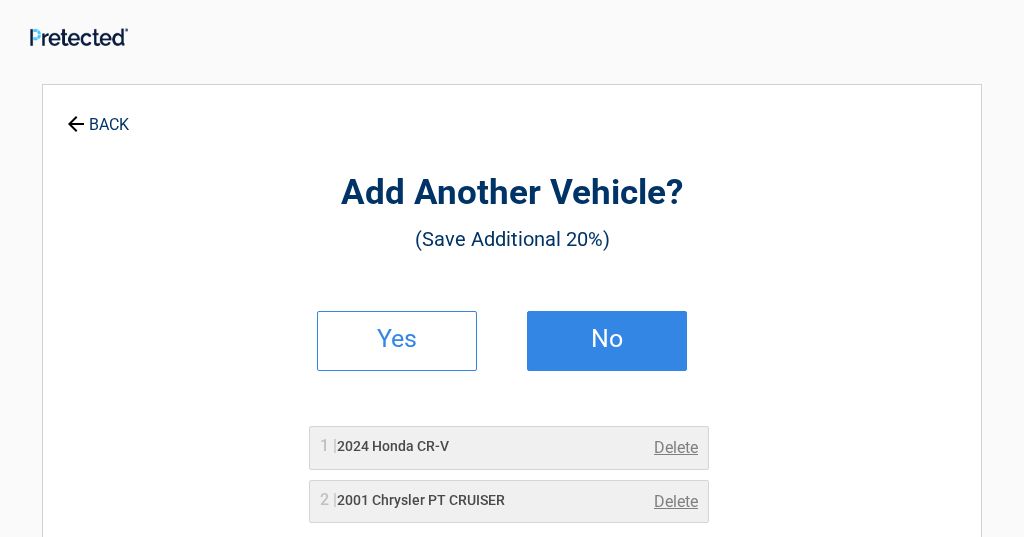 click on "No" at bounding box center (607, 339) 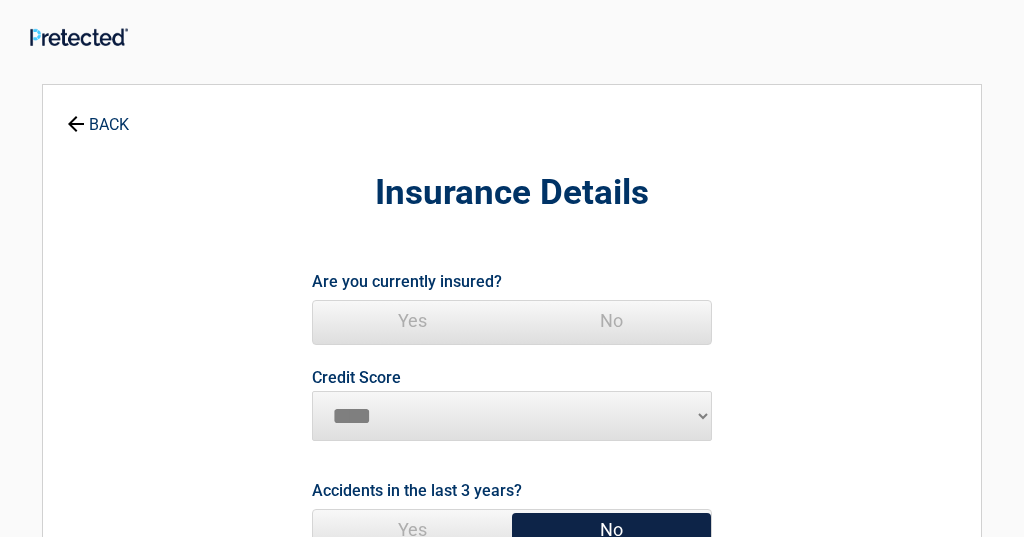 click on "Yes" at bounding box center (412, 321) 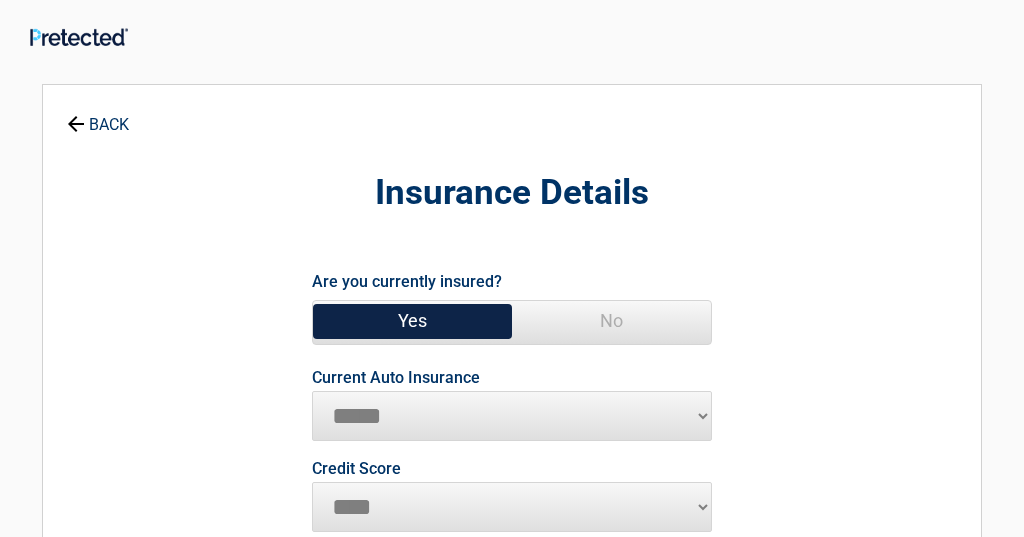 click on "Yes" at bounding box center [412, 321] 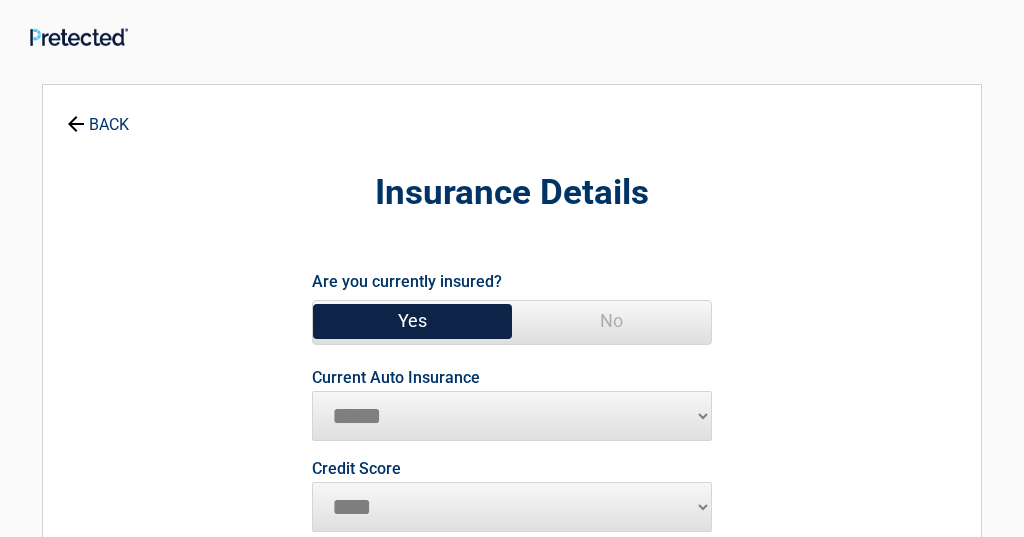 select on "**********" 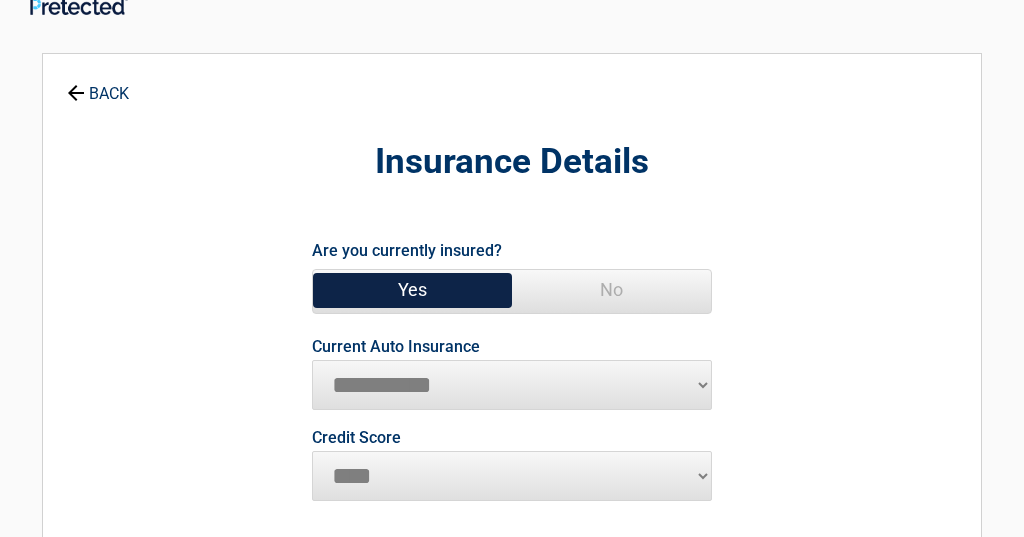 scroll, scrollTop: 60, scrollLeft: 0, axis: vertical 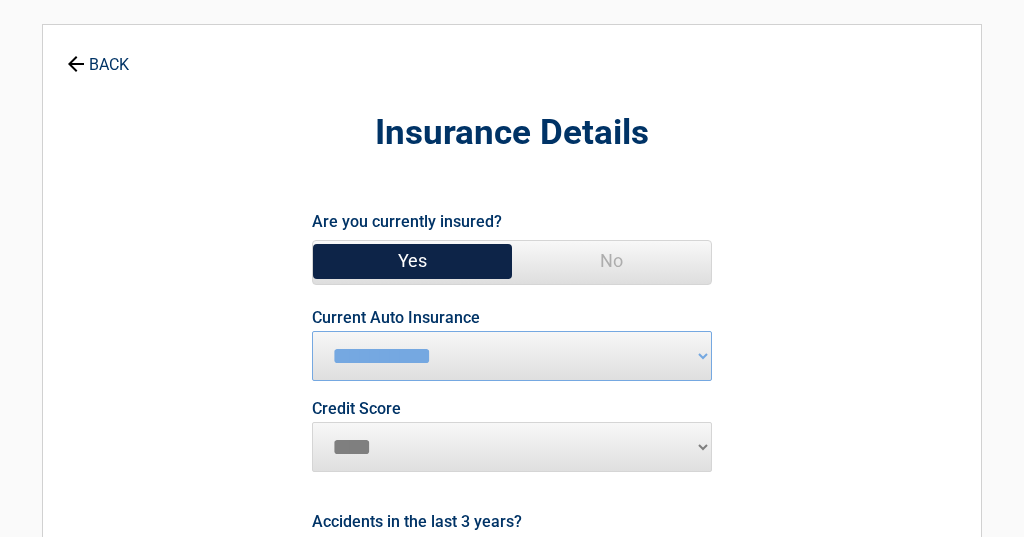 select on "*********" 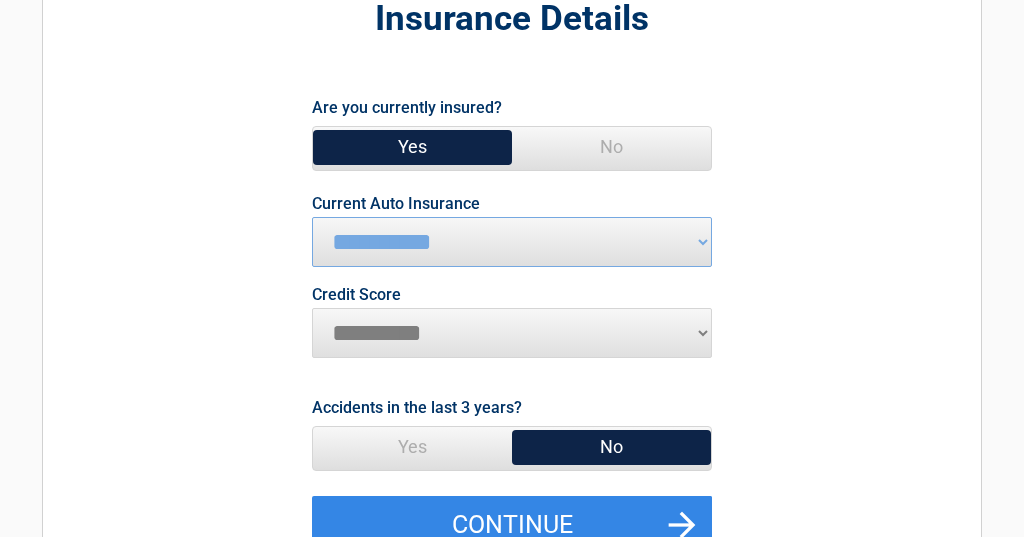 scroll, scrollTop: 253, scrollLeft: 0, axis: vertical 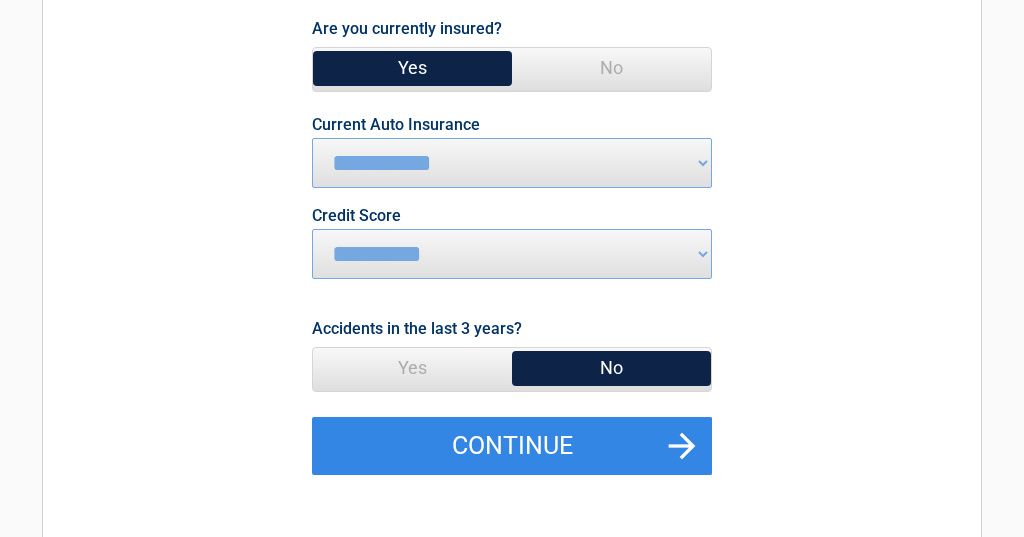 click on "Yes" at bounding box center (412, 368) 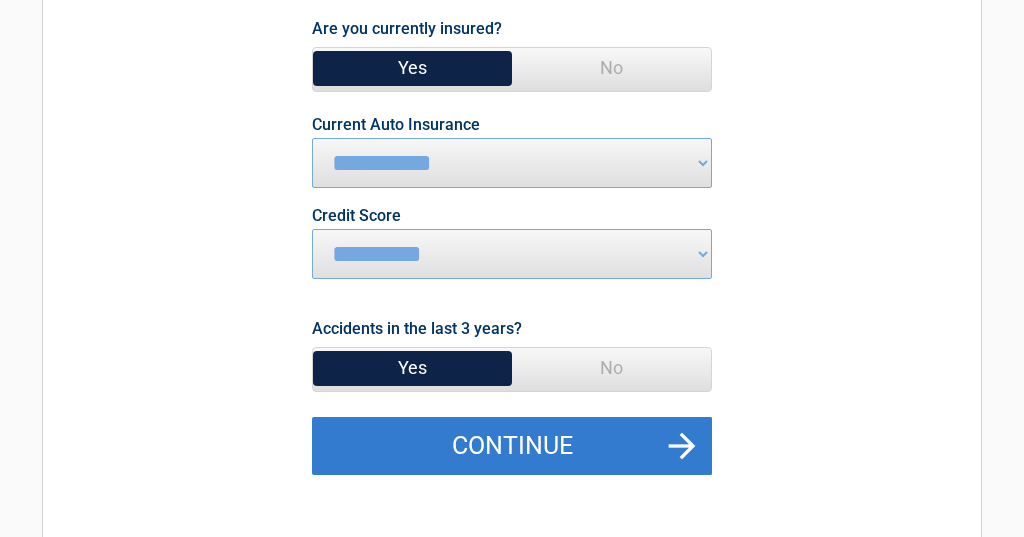 click on "Continue" at bounding box center (512, 446) 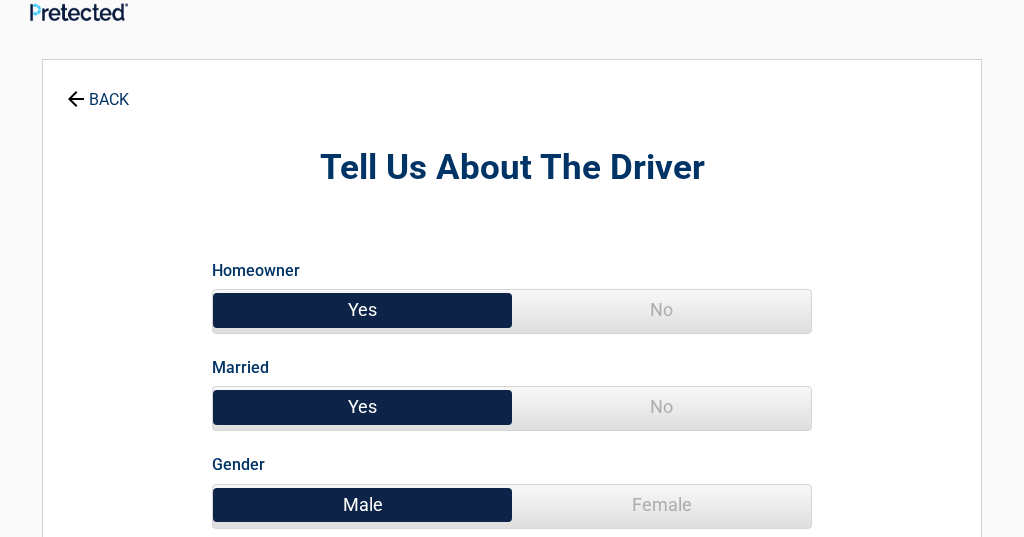 scroll, scrollTop: 178, scrollLeft: 0, axis: vertical 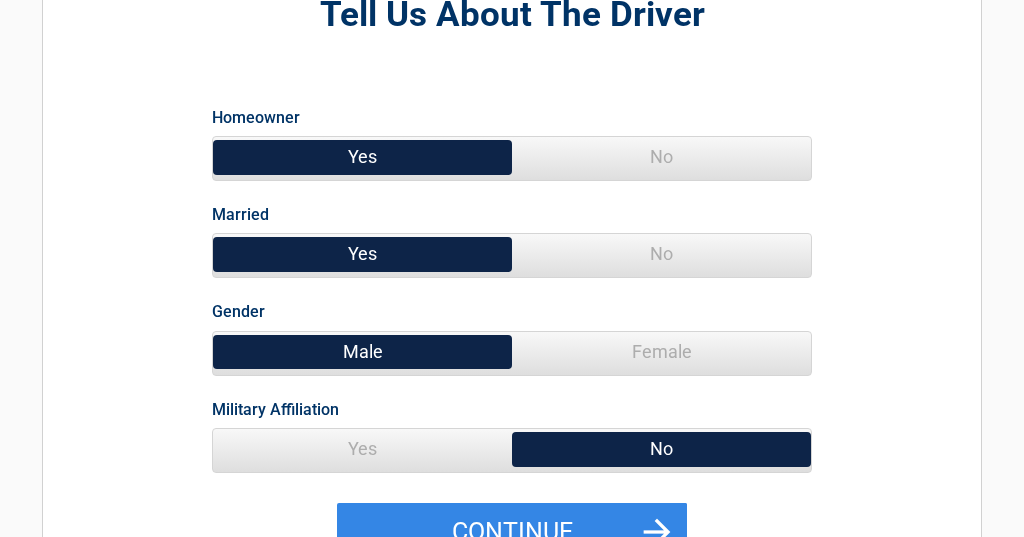 click on "Yes" at bounding box center (362, 449) 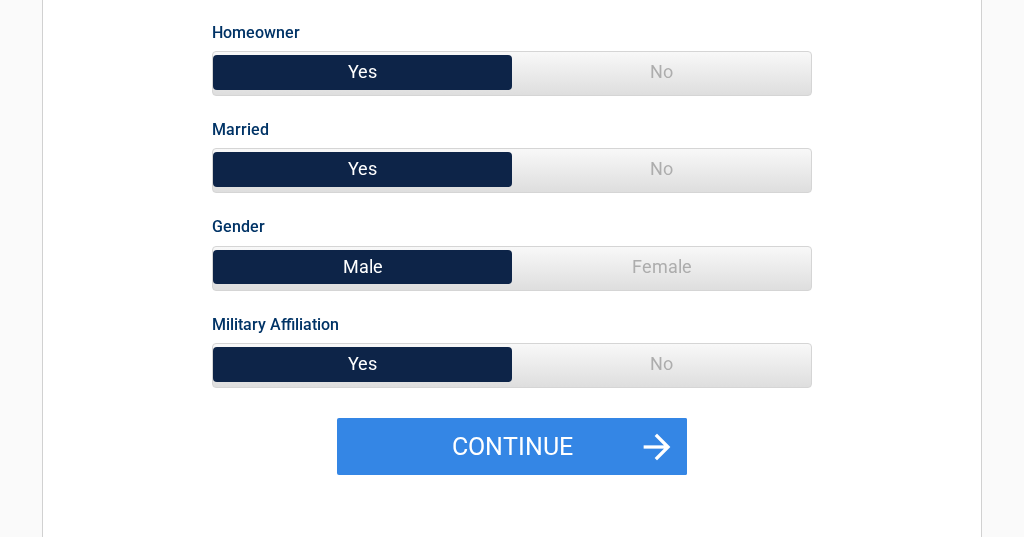 scroll, scrollTop: 310, scrollLeft: 0, axis: vertical 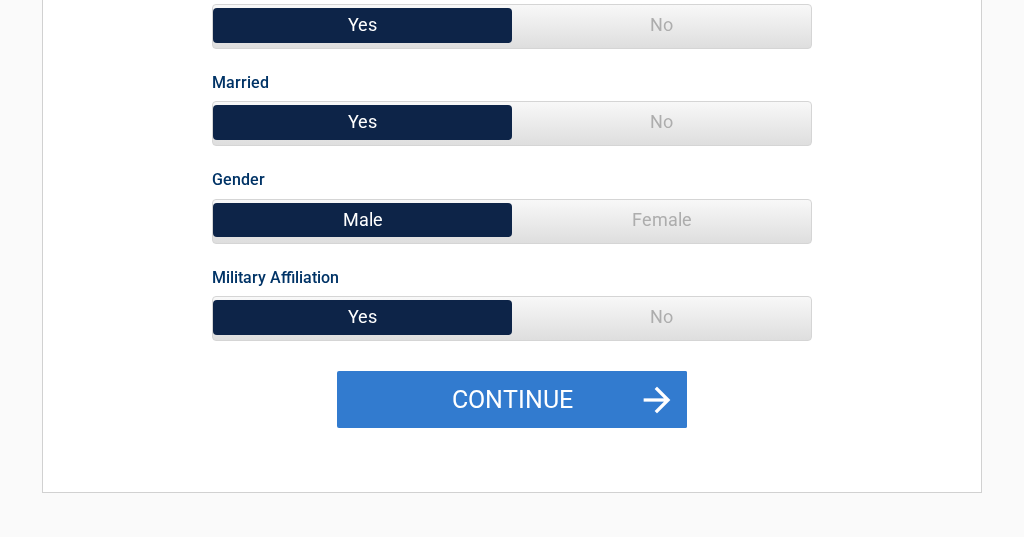 click on "Continue" at bounding box center (512, 400) 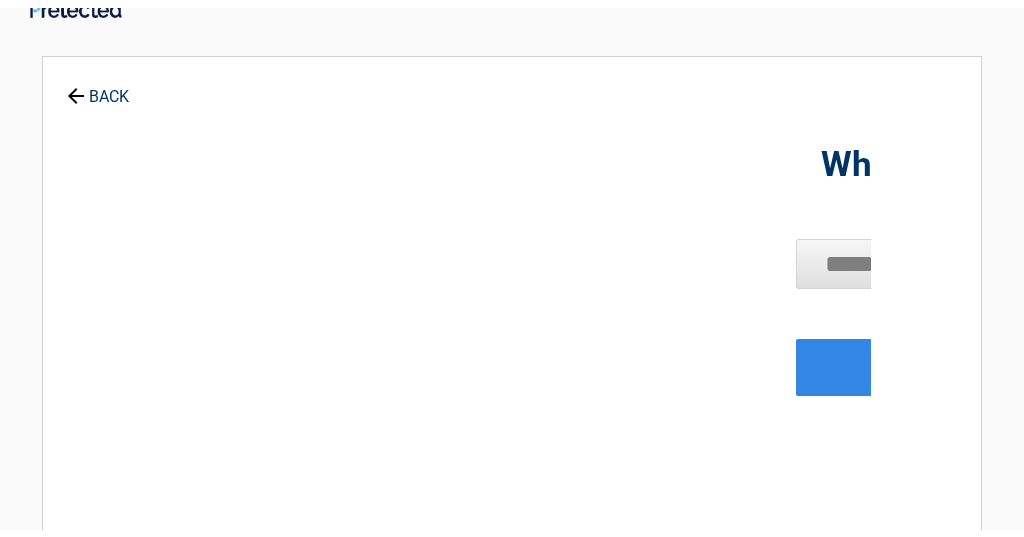 scroll, scrollTop: 0, scrollLeft: 0, axis: both 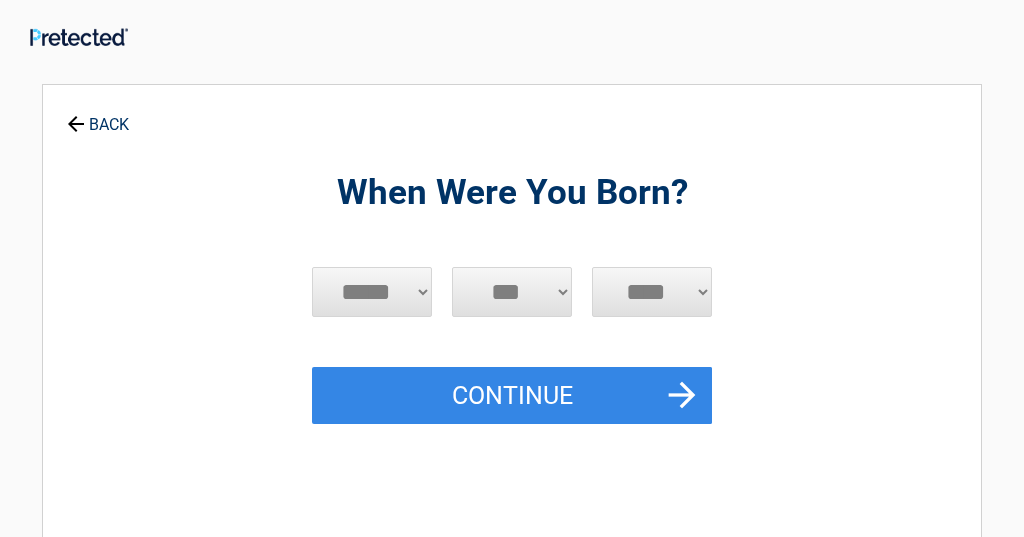select on "*" 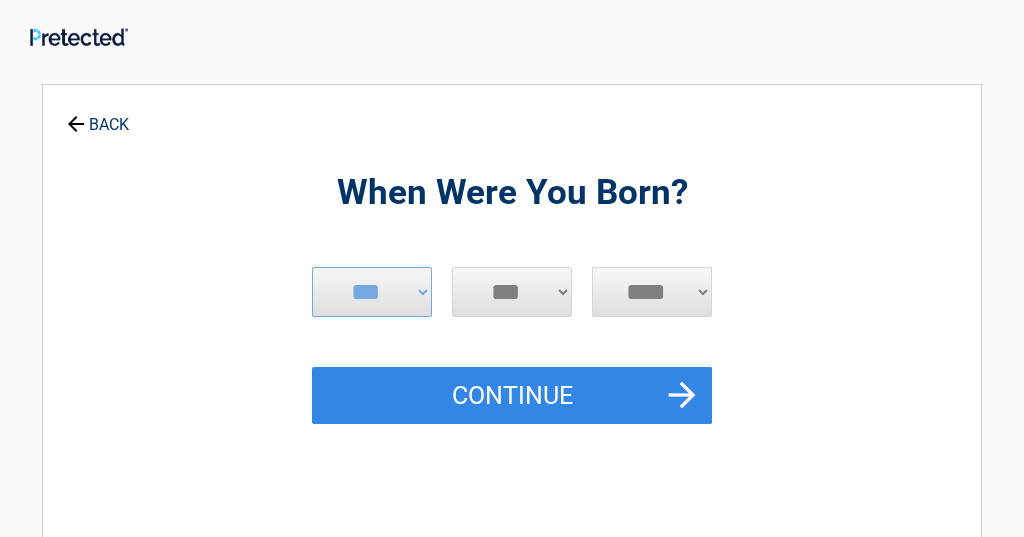 select on "**" 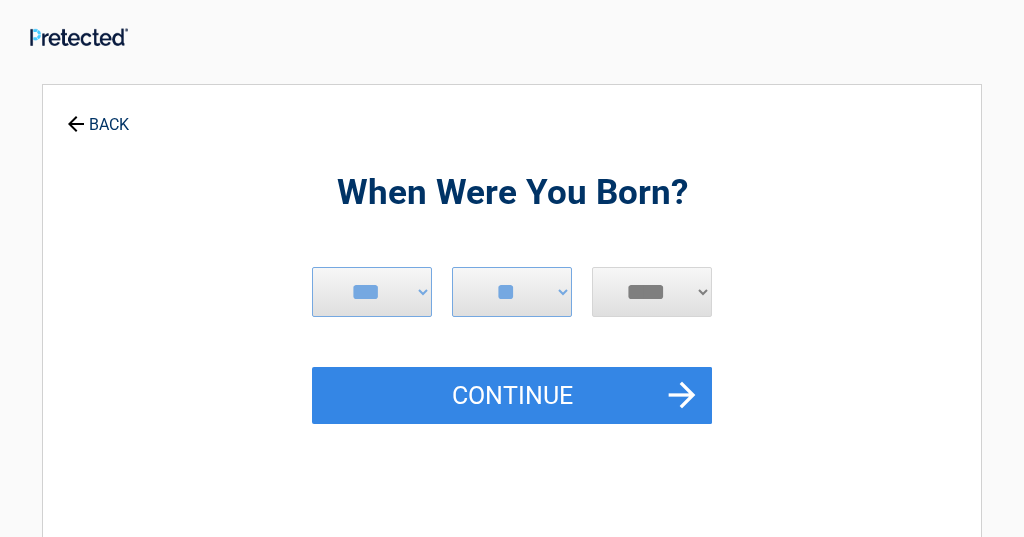 select on "****" 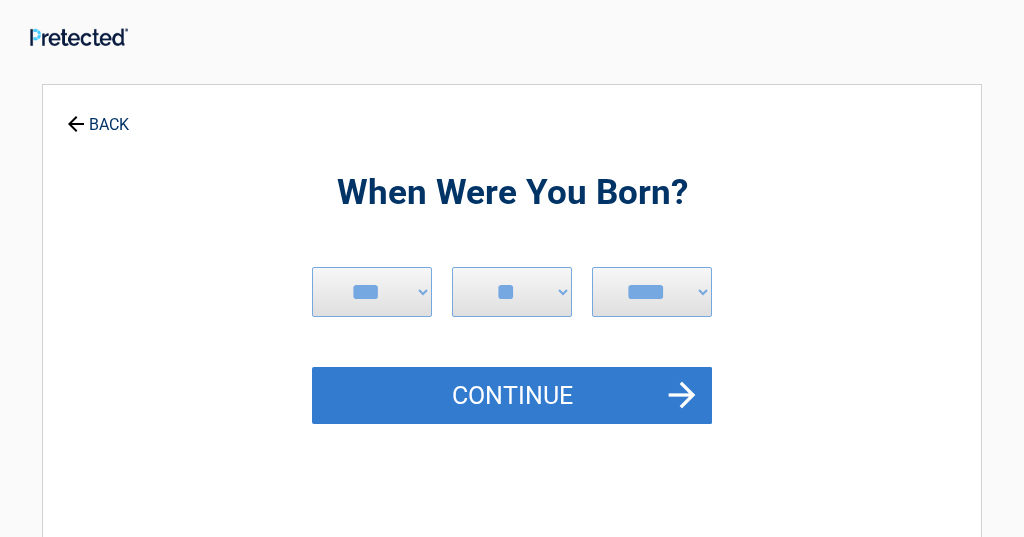 click on "Continue" at bounding box center (512, 396) 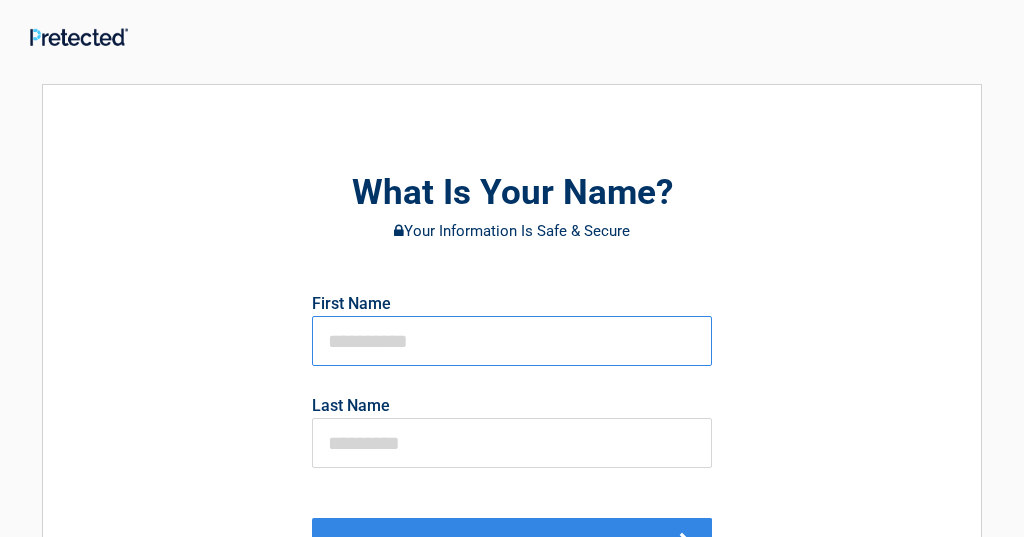 click at bounding box center [512, 341] 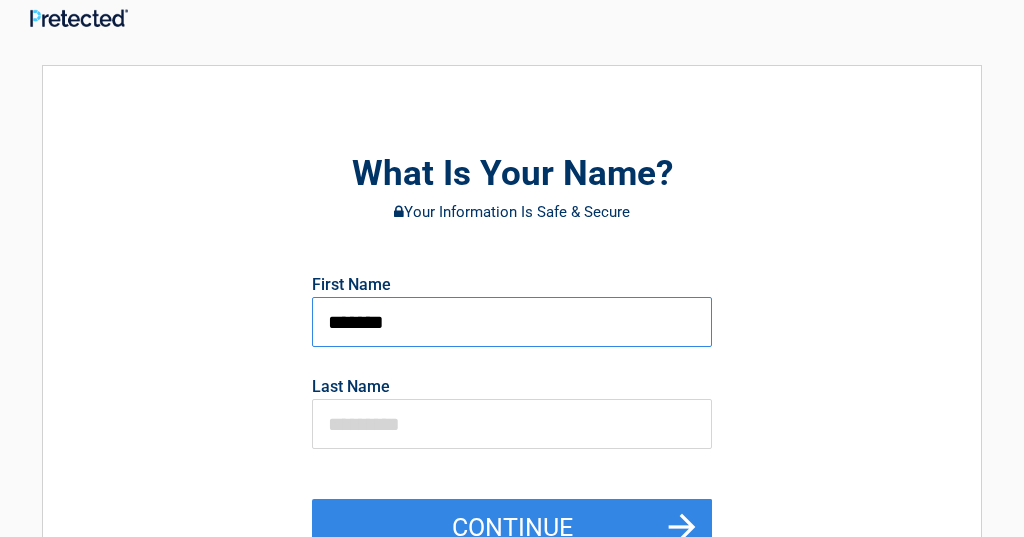 scroll, scrollTop: 92, scrollLeft: 0, axis: vertical 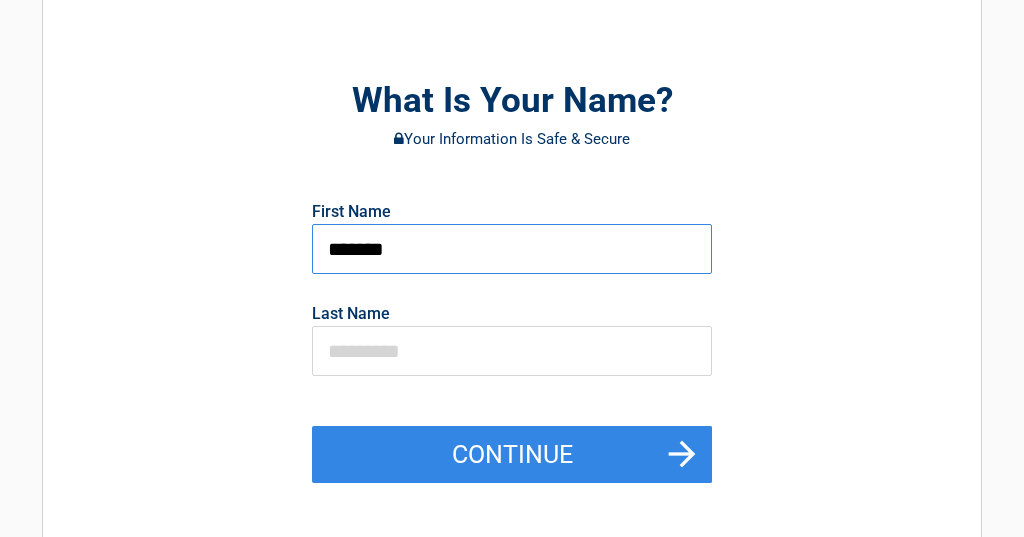 type on "*******" 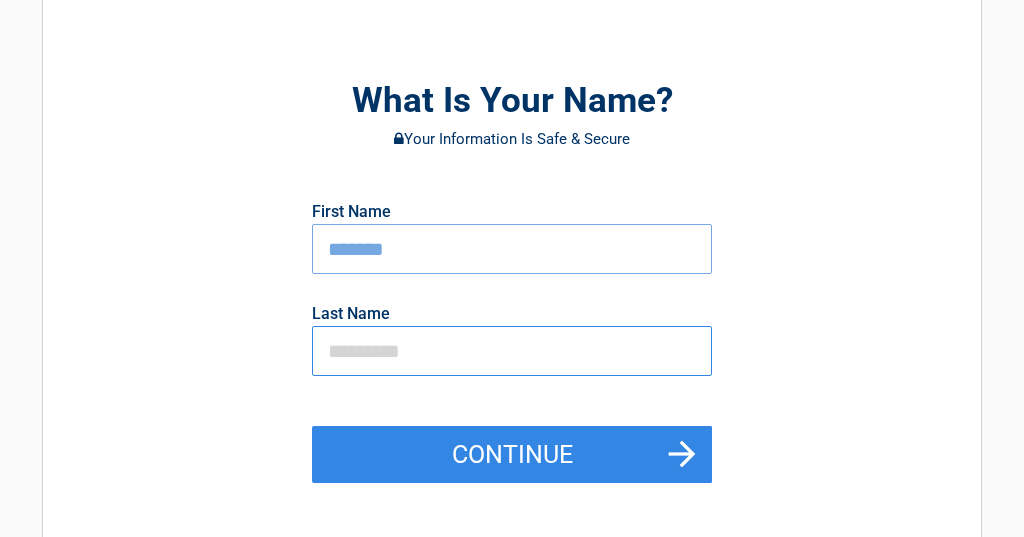click at bounding box center (512, 351) 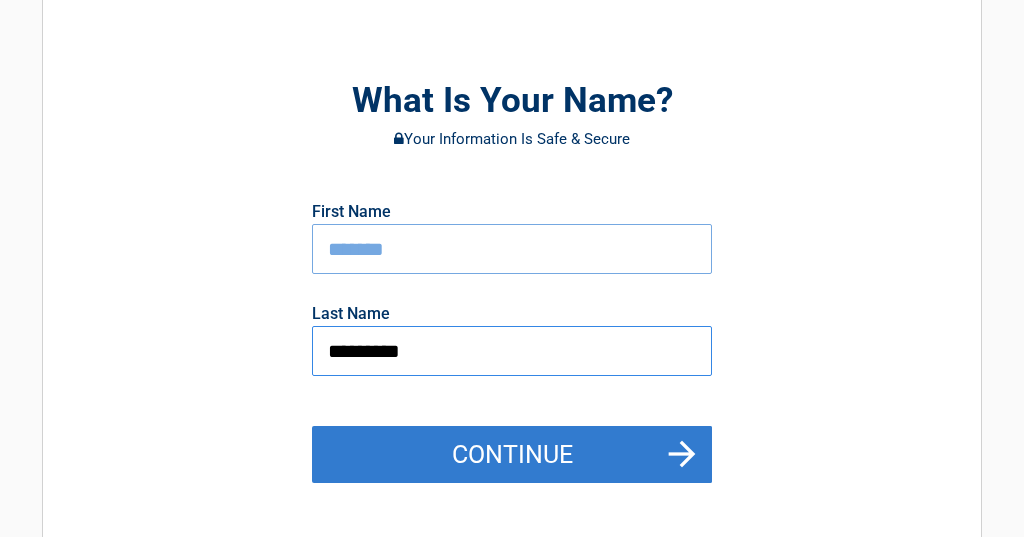 type on "*********" 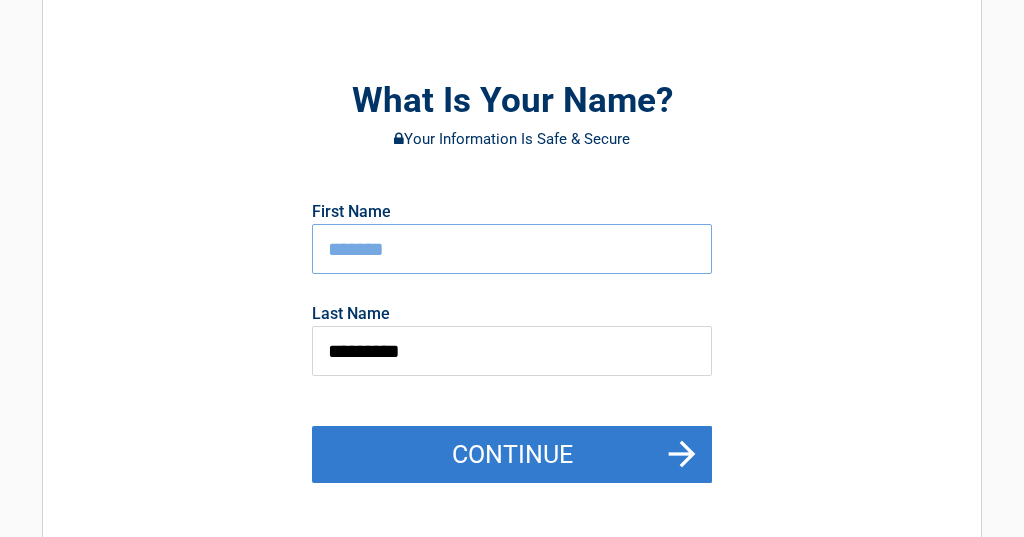 click on "Continue" at bounding box center (512, 455) 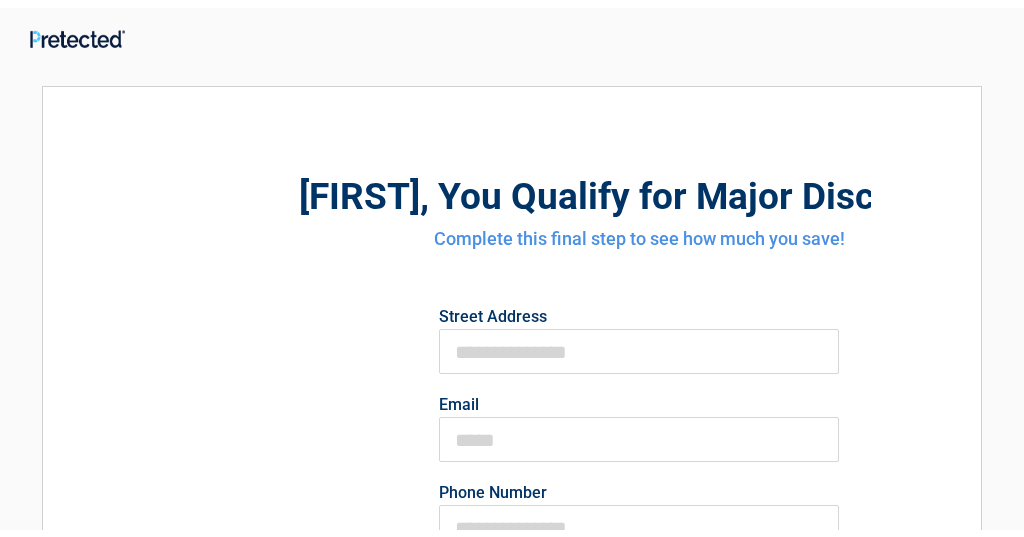 scroll, scrollTop: 0, scrollLeft: 0, axis: both 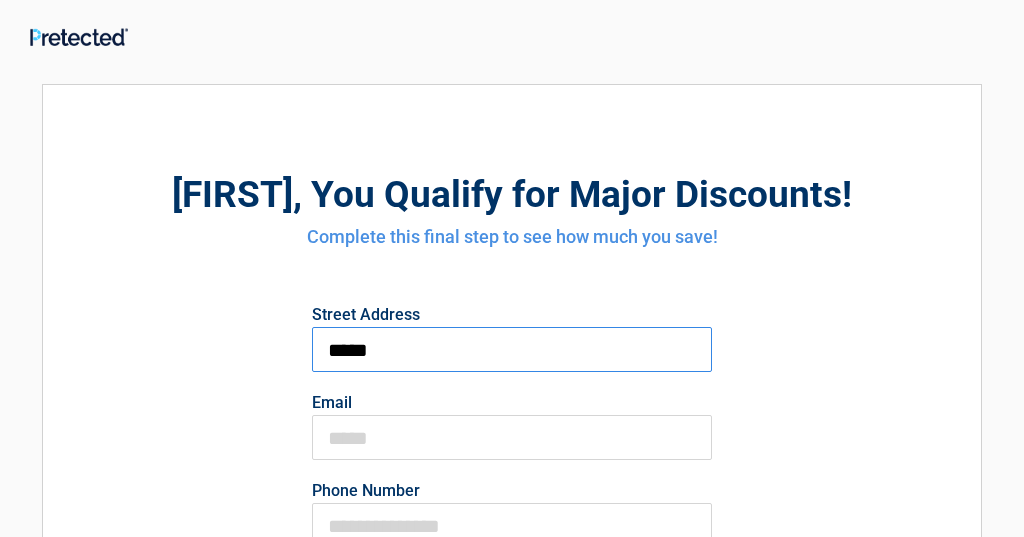 click on "*****" at bounding box center (512, 349) 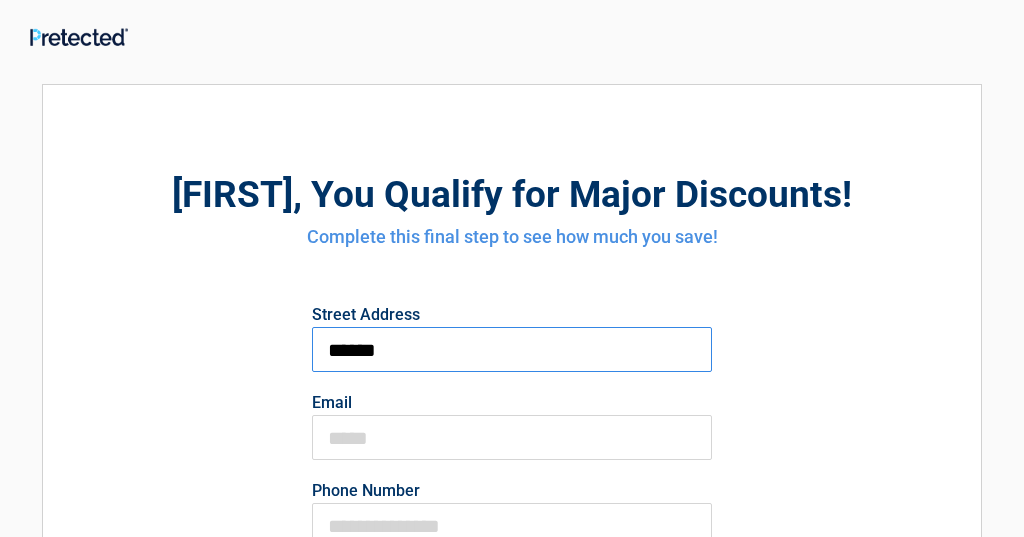 click on "******" at bounding box center (512, 349) 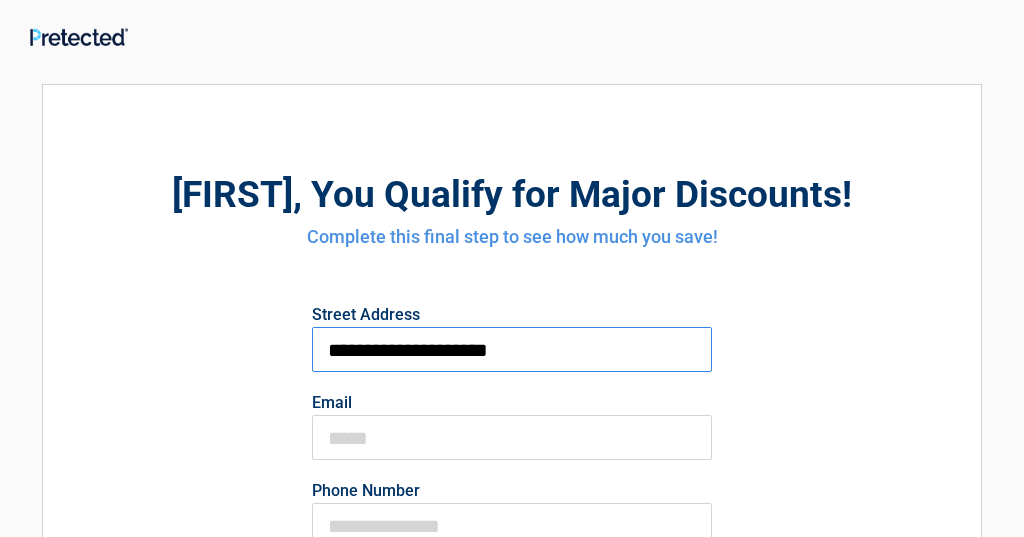 type on "**********" 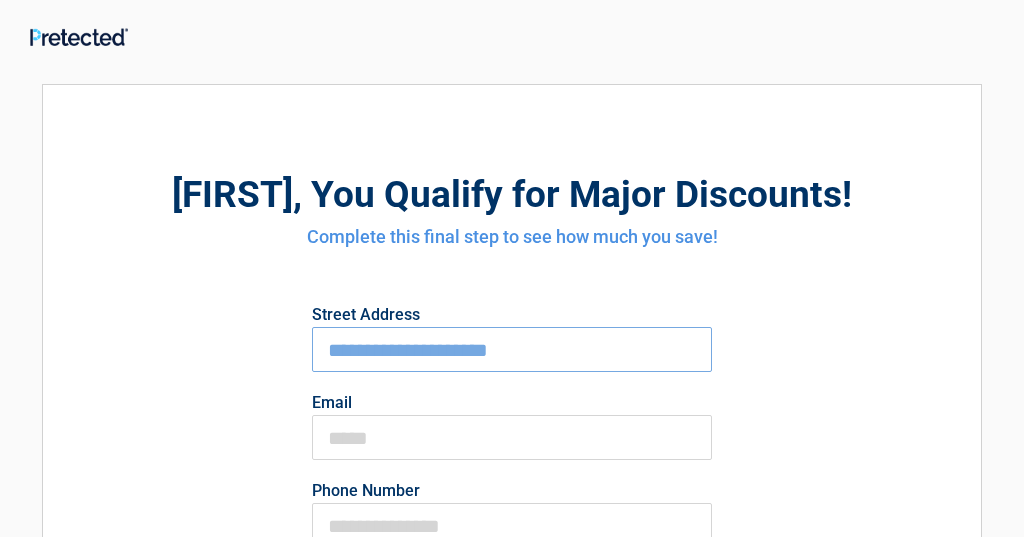 click on "**********" at bounding box center [512, 349] 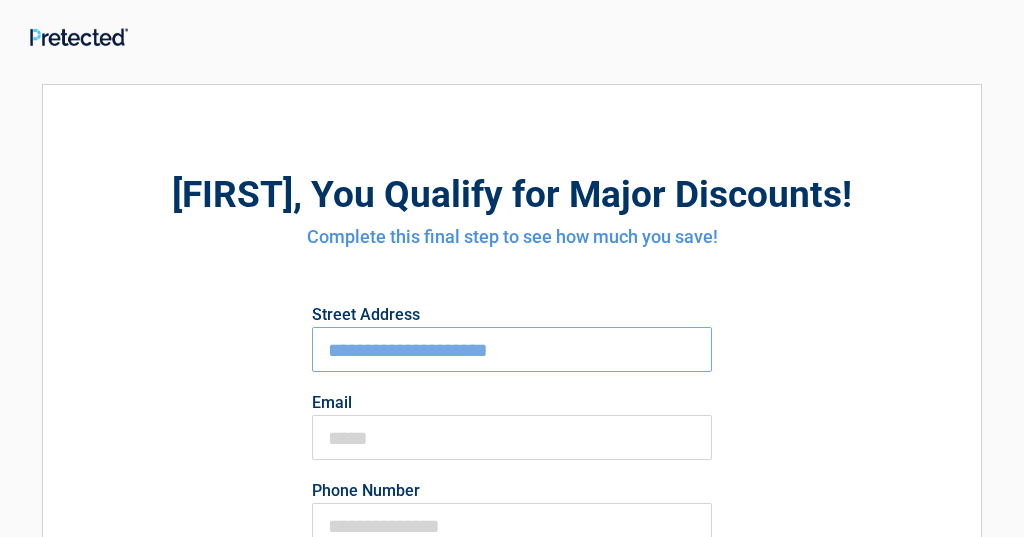 click on "**********" at bounding box center [512, 349] 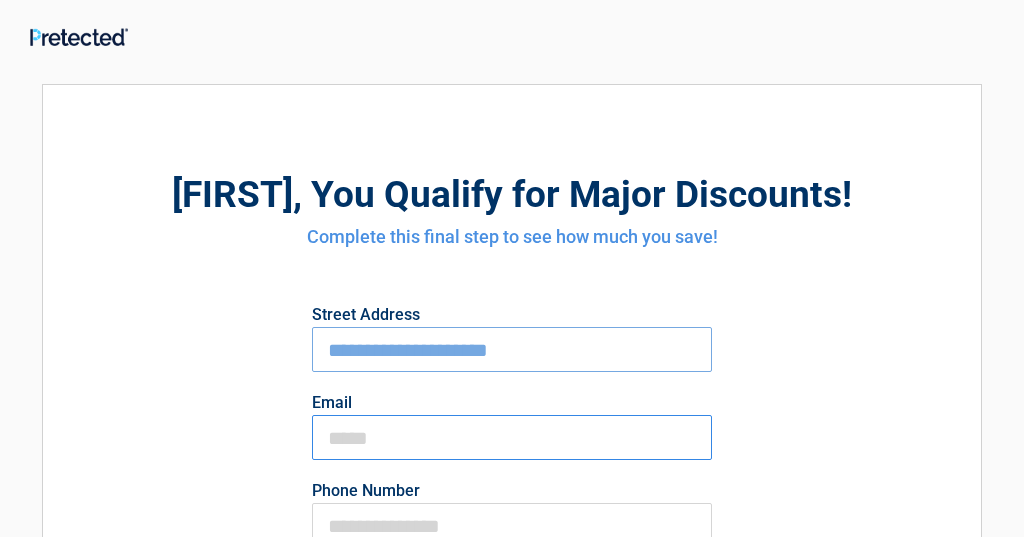 click on "Email" at bounding box center (512, 437) 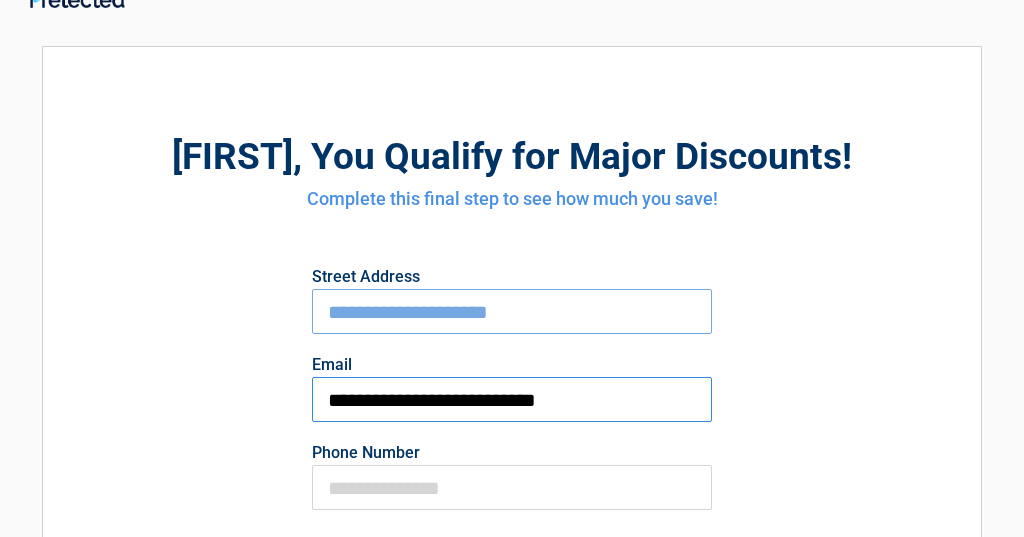 scroll, scrollTop: 83, scrollLeft: 0, axis: vertical 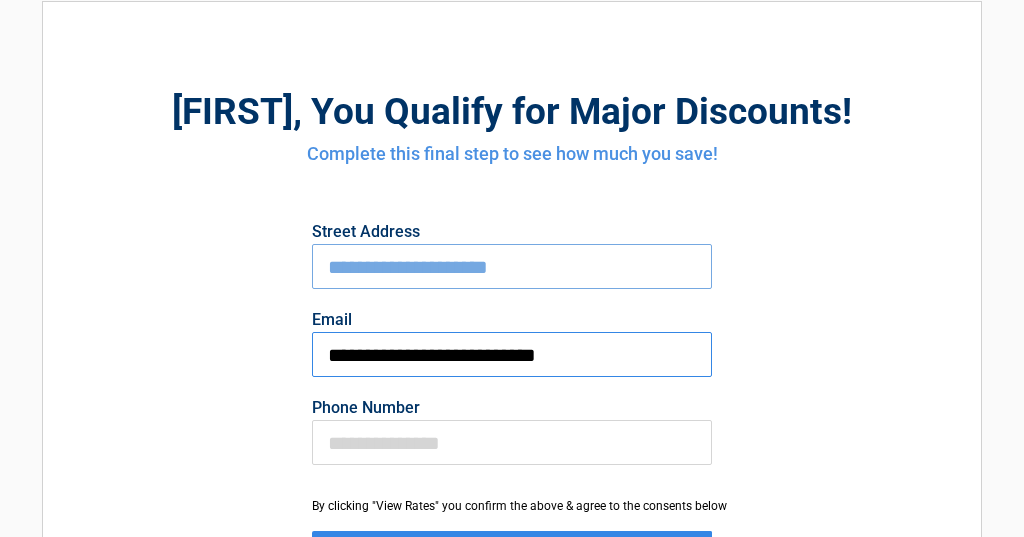 type on "**********" 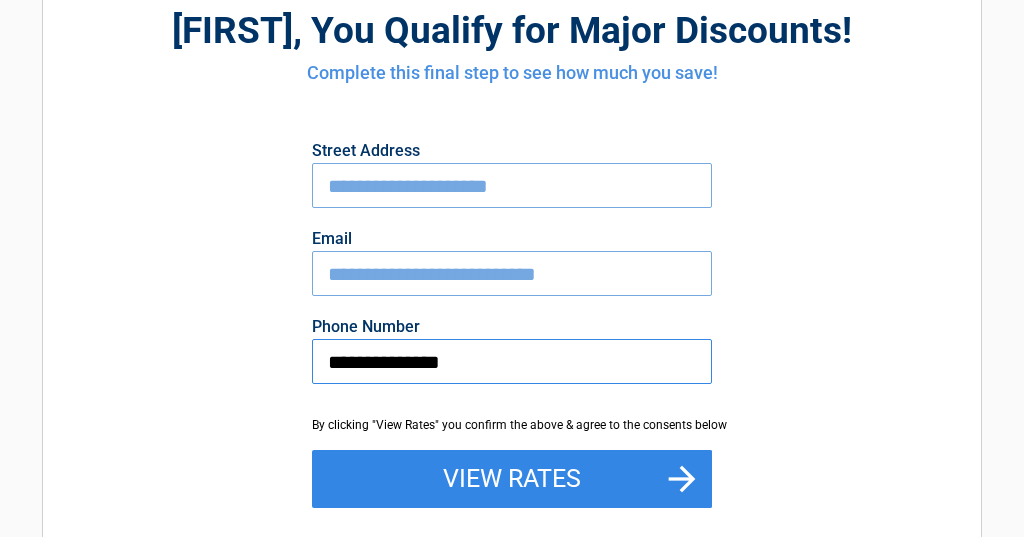scroll, scrollTop: 202, scrollLeft: 0, axis: vertical 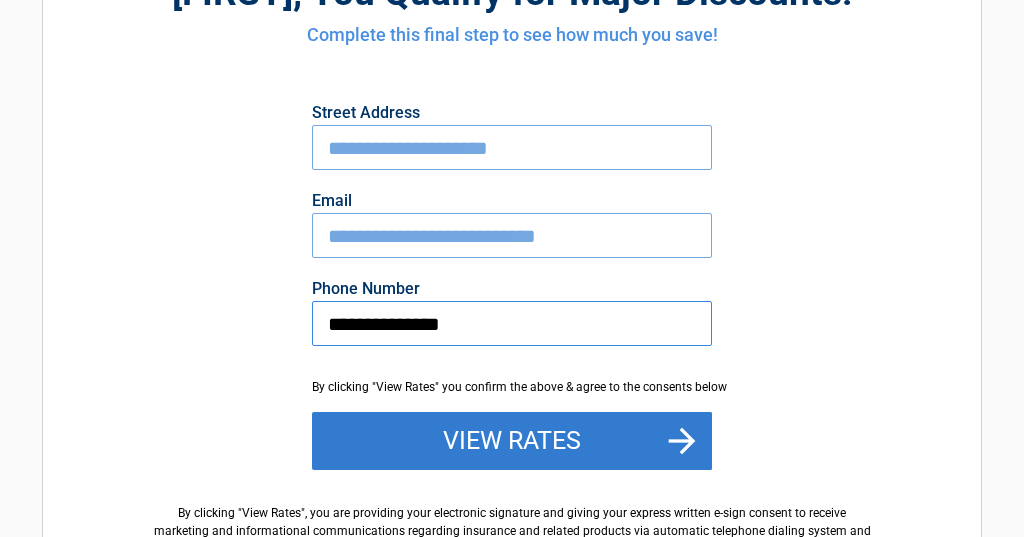 type on "**********" 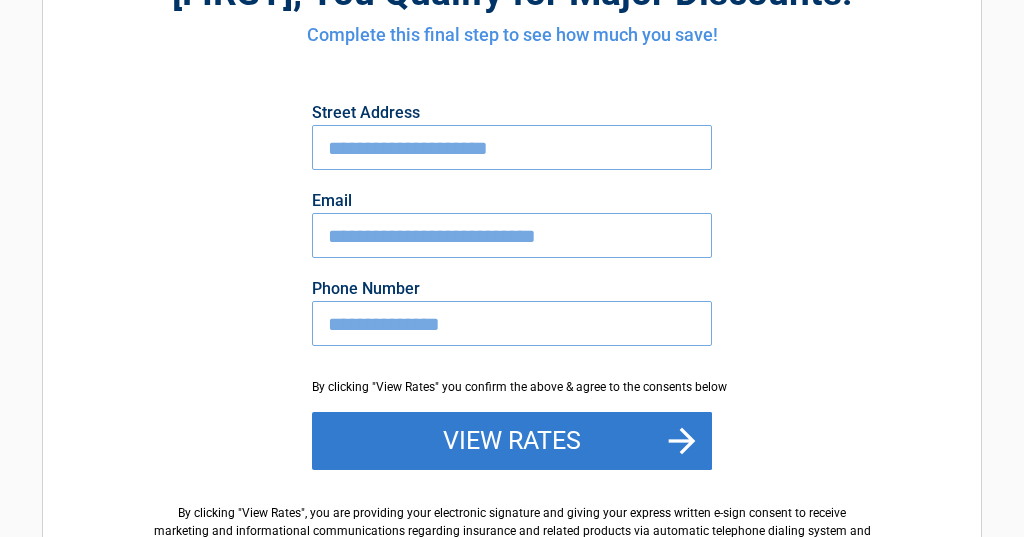 click on "View Rates" at bounding box center [512, 441] 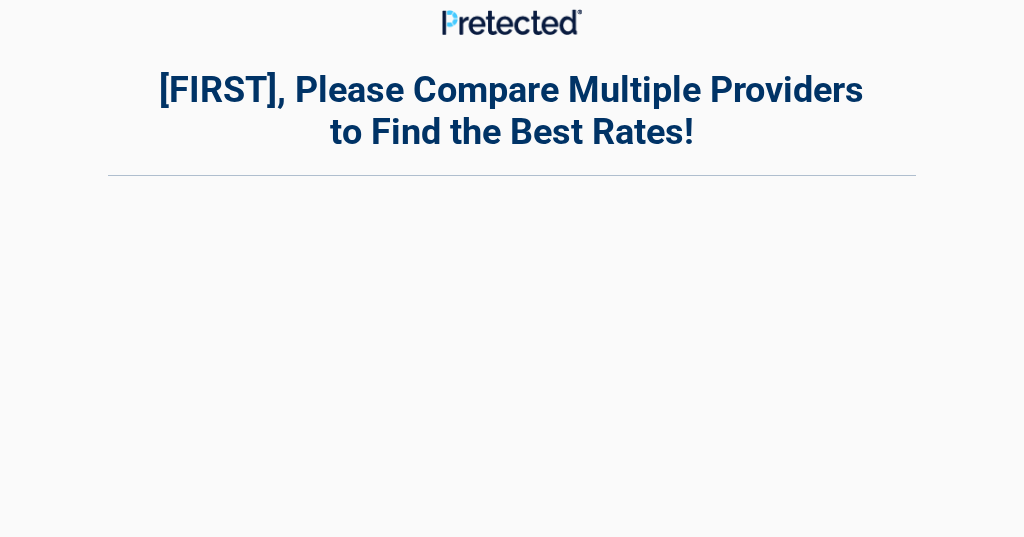 scroll, scrollTop: 0, scrollLeft: 0, axis: both 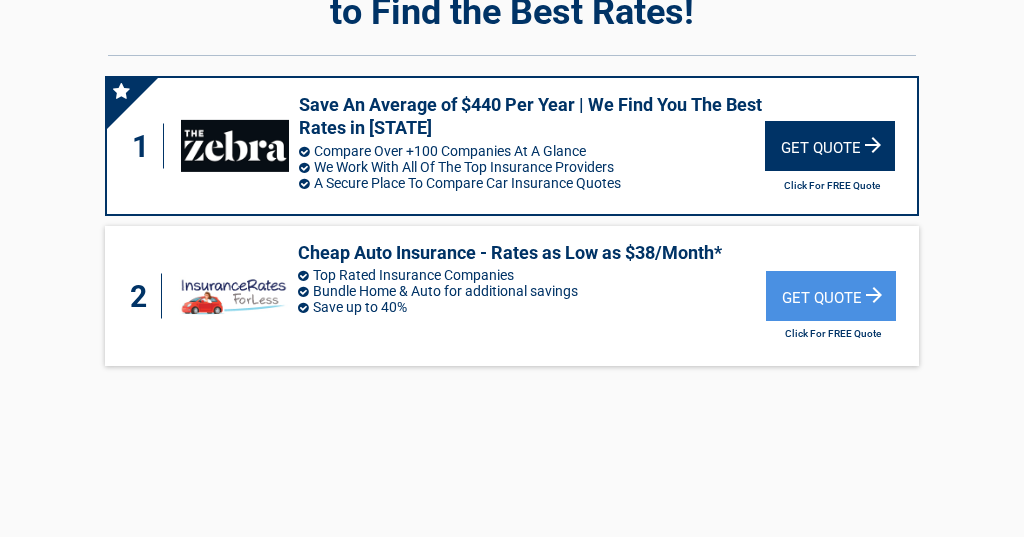 click on "Get Quote" at bounding box center (830, 146) 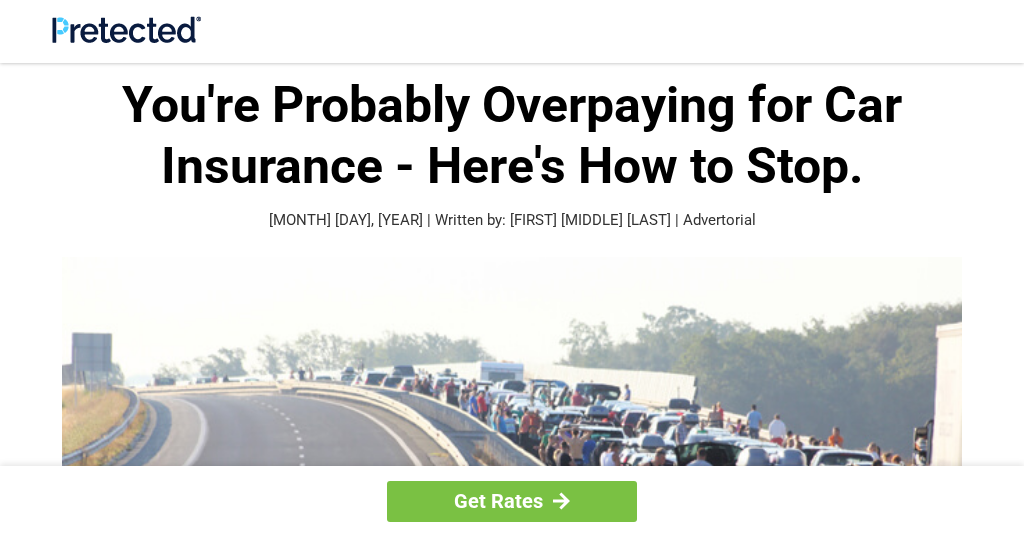 scroll, scrollTop: 0, scrollLeft: 0, axis: both 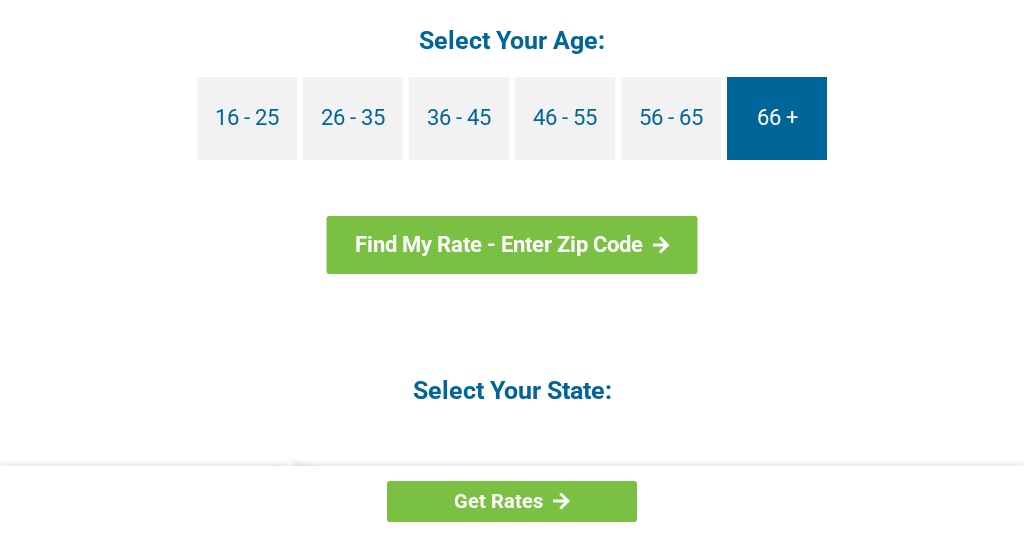 click on "66 +" at bounding box center [777, 118] 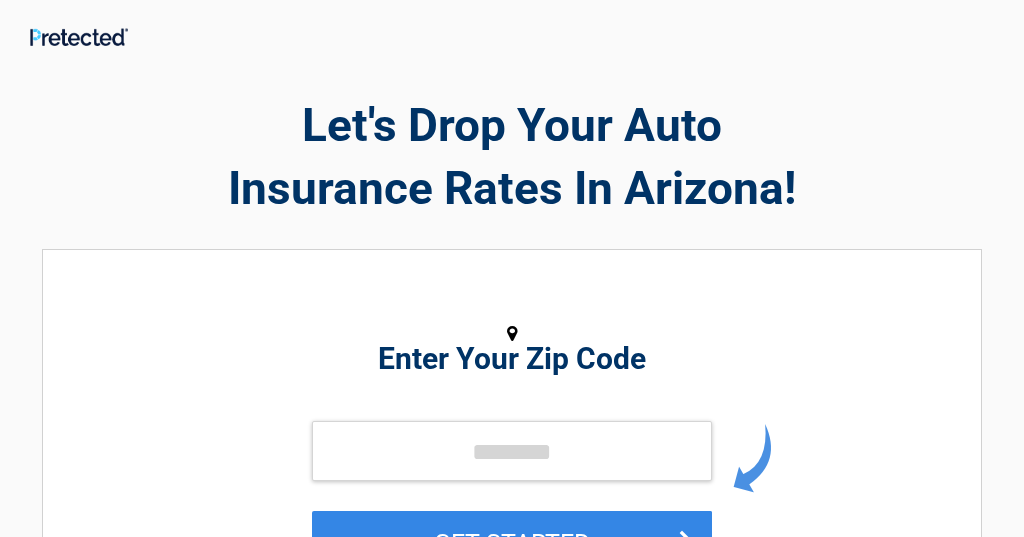scroll, scrollTop: 0, scrollLeft: 0, axis: both 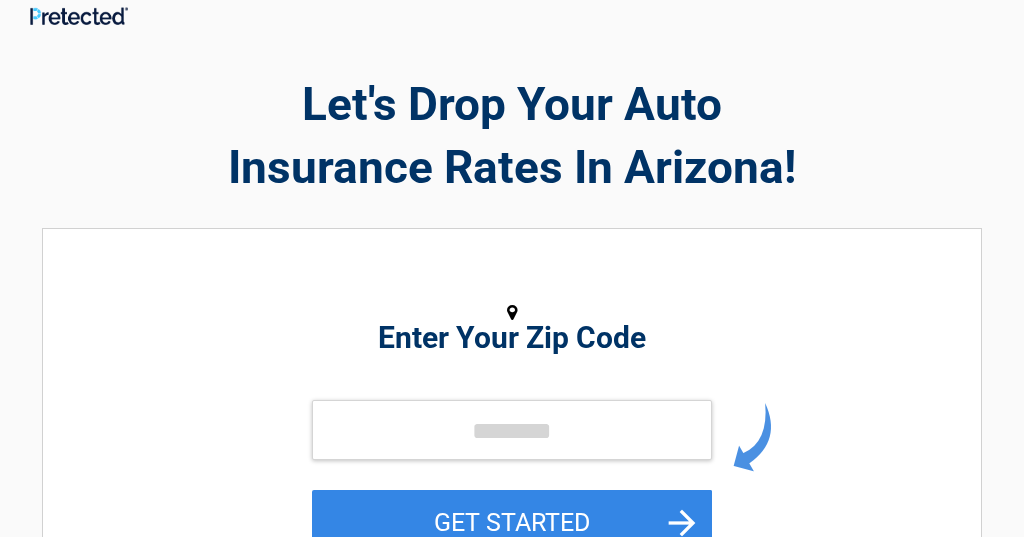 click on "Enter Your Zip Code
GET STARTED" at bounding box center (512, 434) 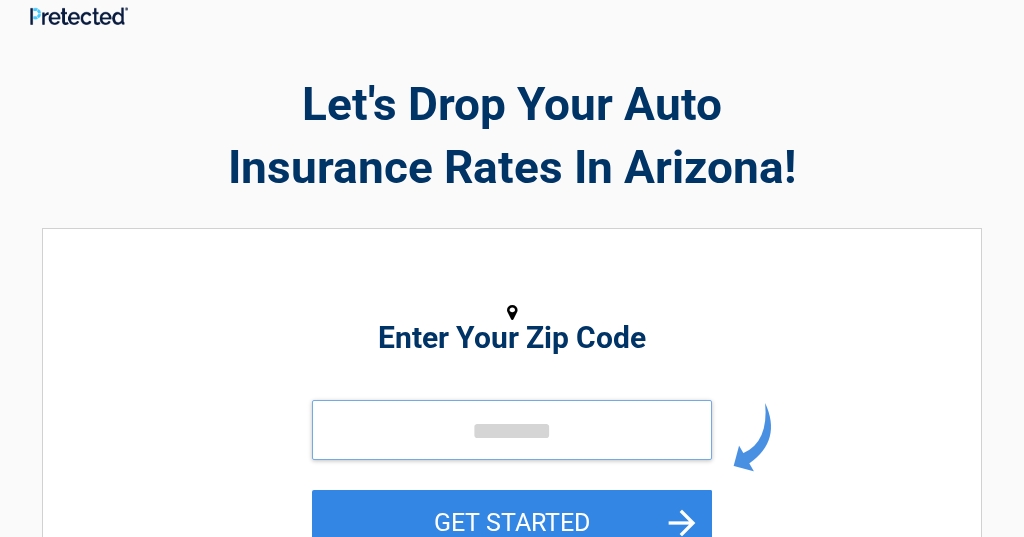 click at bounding box center [512, 430] 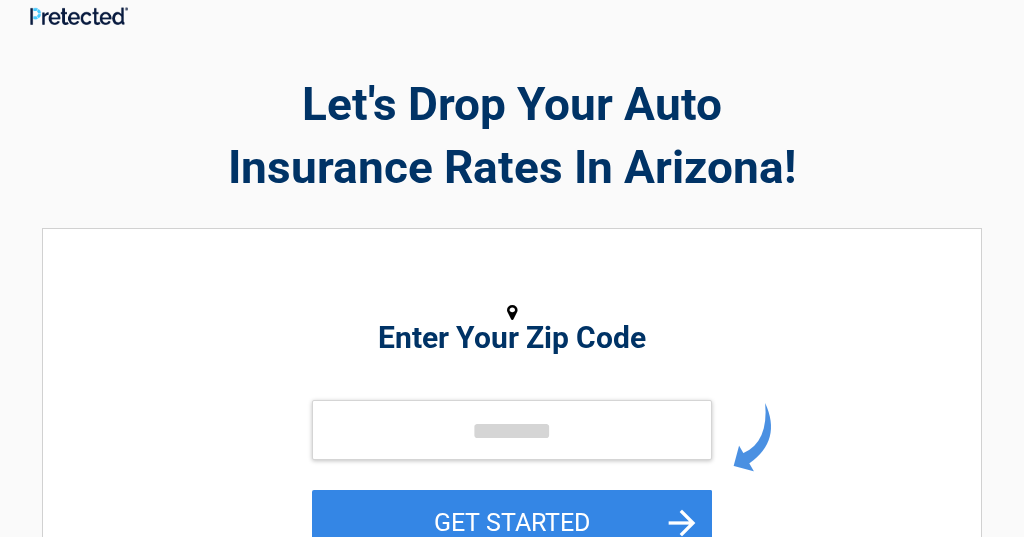 drag, startPoint x: 546, startPoint y: 387, endPoint x: 553, endPoint y: 373, distance: 15.652476 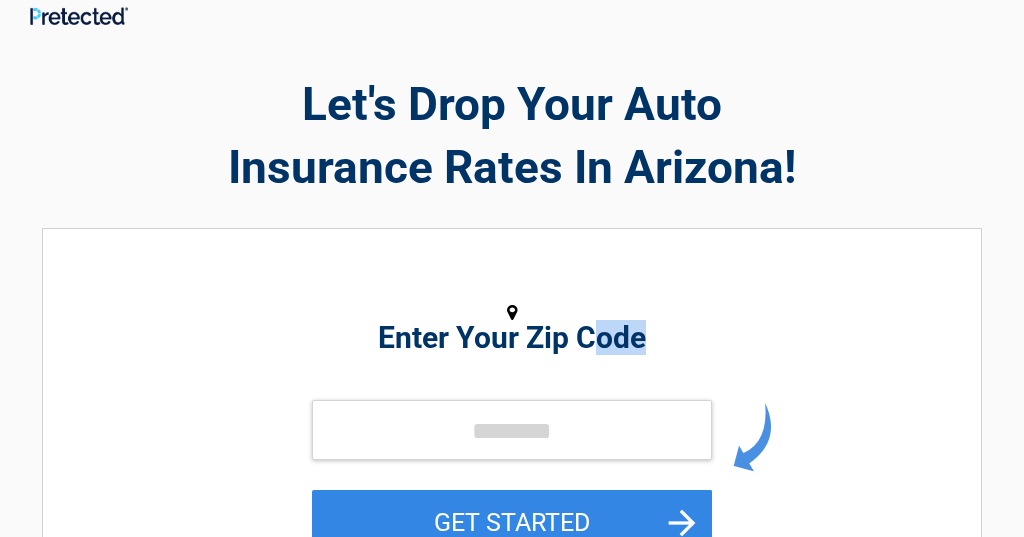 click on "Enter Your Zip Code
GET STARTED" at bounding box center (512, 434) 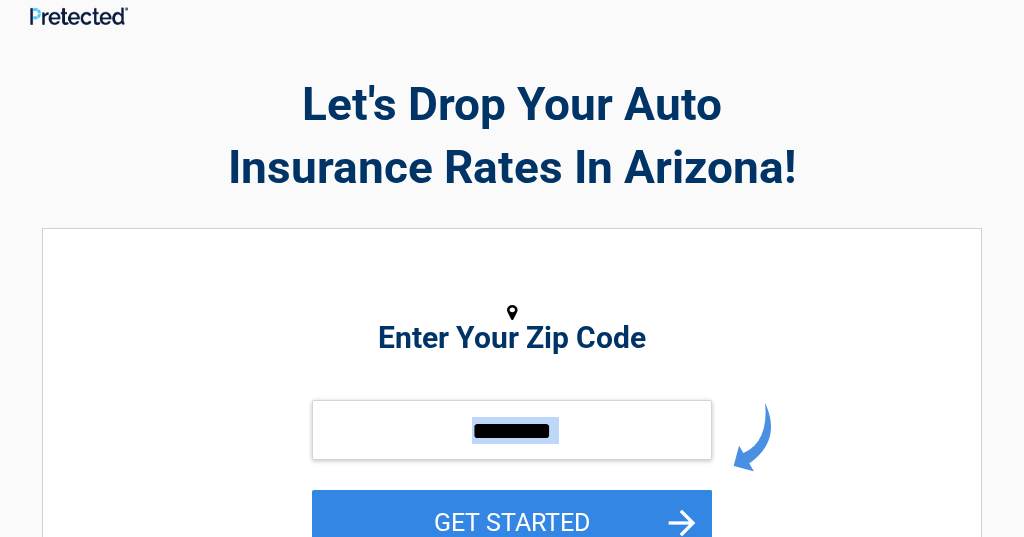 drag, startPoint x: 547, startPoint y: 459, endPoint x: 550, endPoint y: 442, distance: 17.262676 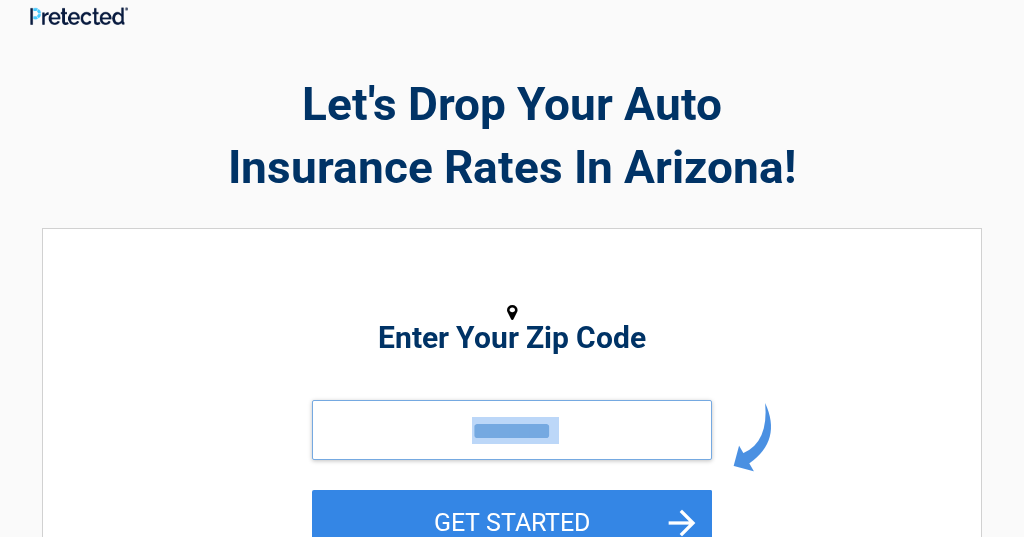 click at bounding box center (512, 430) 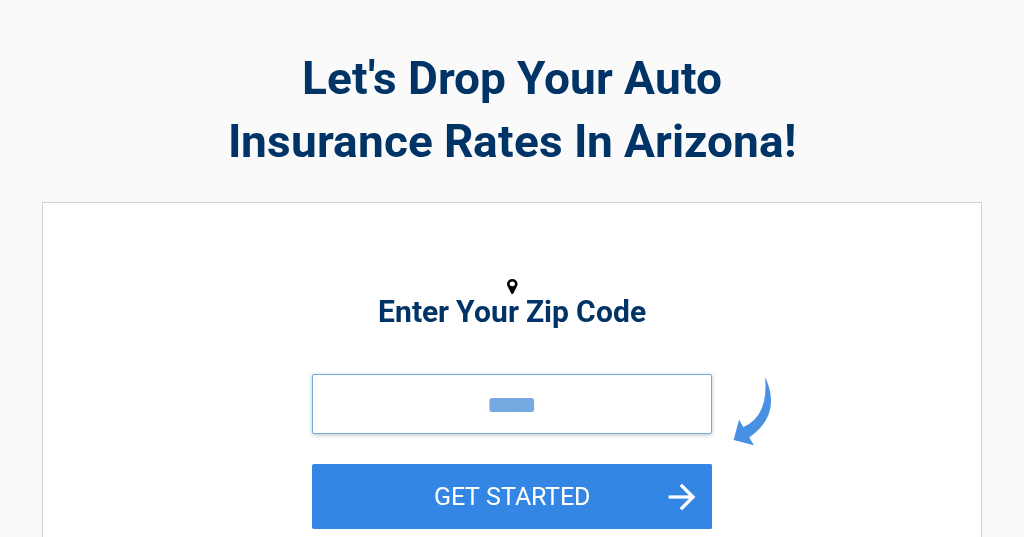 scroll, scrollTop: 101, scrollLeft: 0, axis: vertical 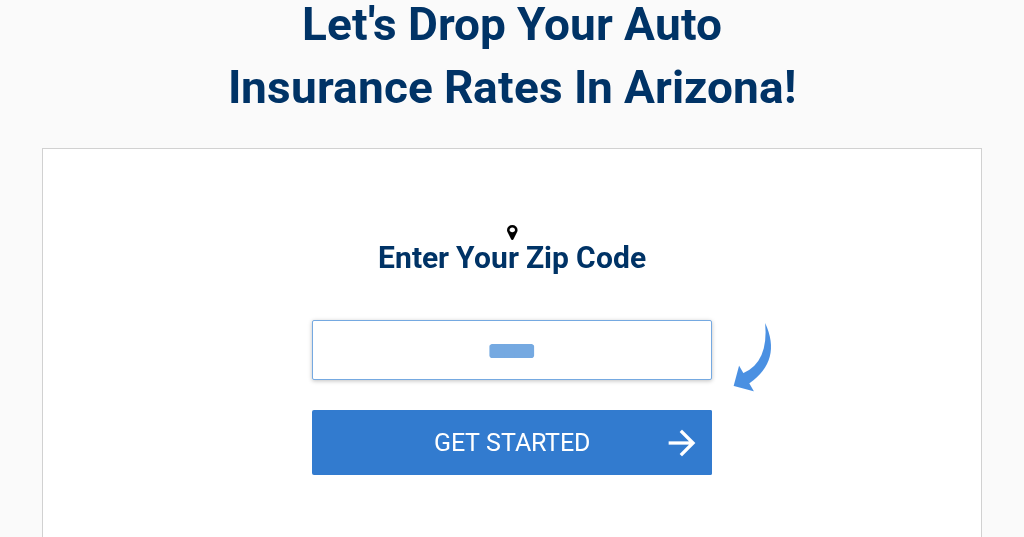 type on "*****" 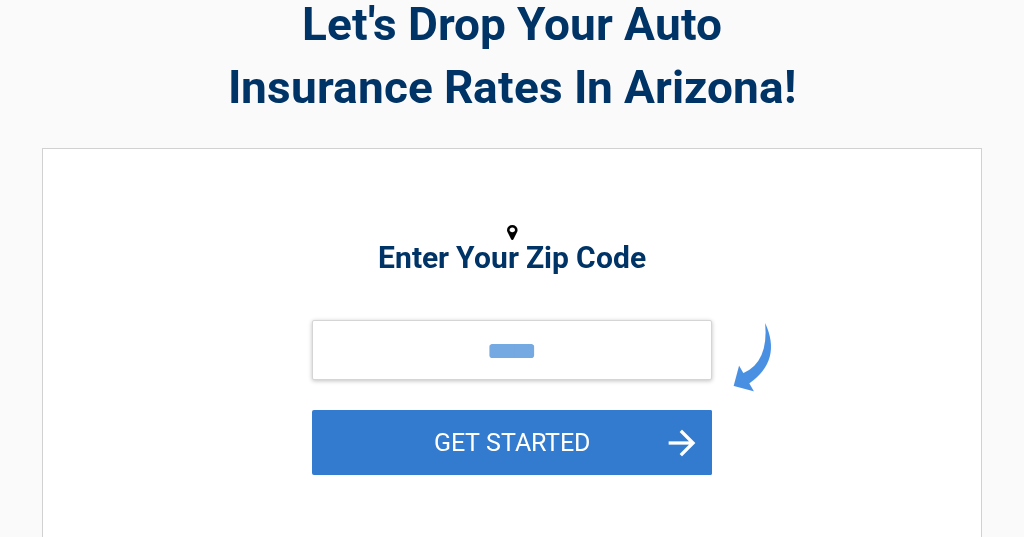 click on "GET STARTED" at bounding box center (512, 442) 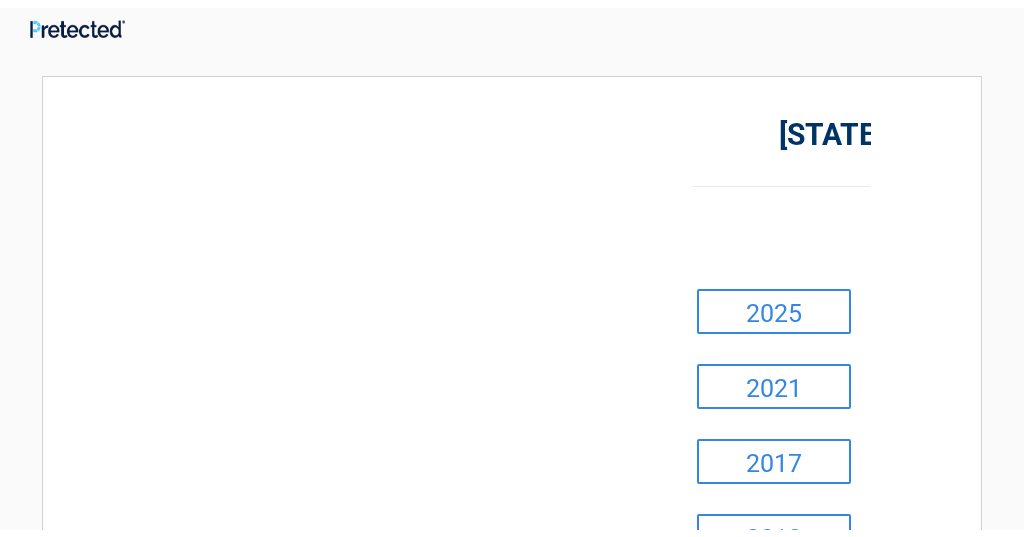 scroll, scrollTop: 0, scrollLeft: 0, axis: both 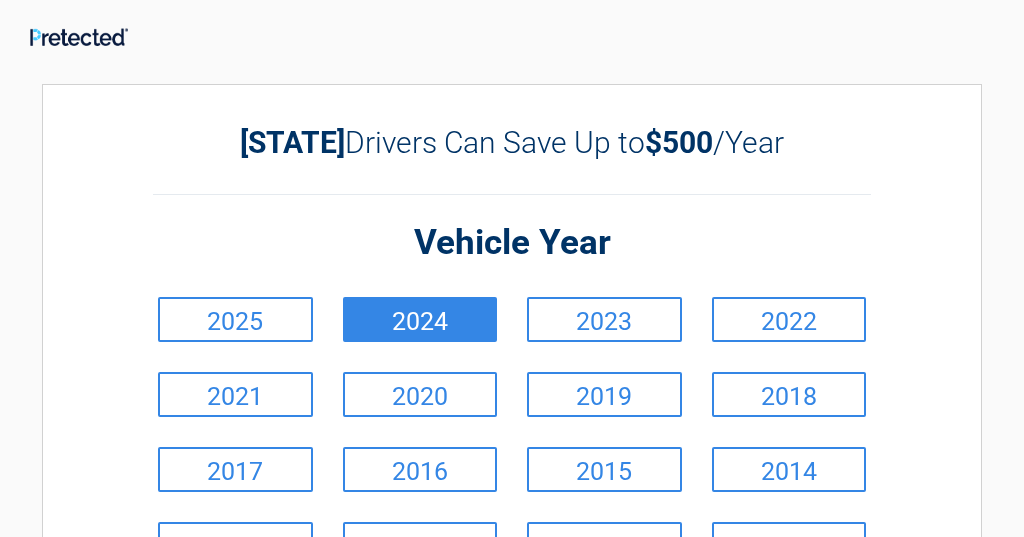 click on "2024" at bounding box center [420, 319] 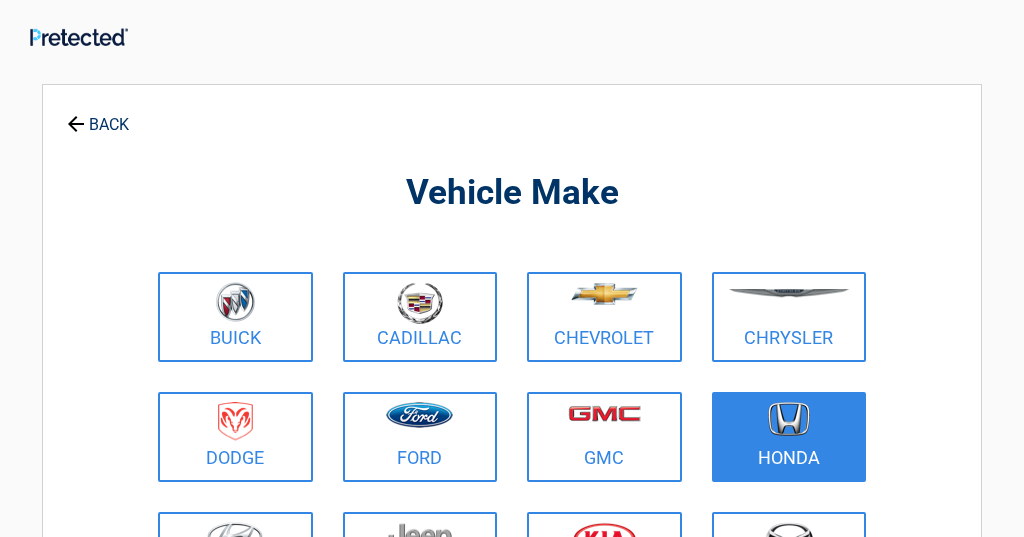 click at bounding box center (789, 419) 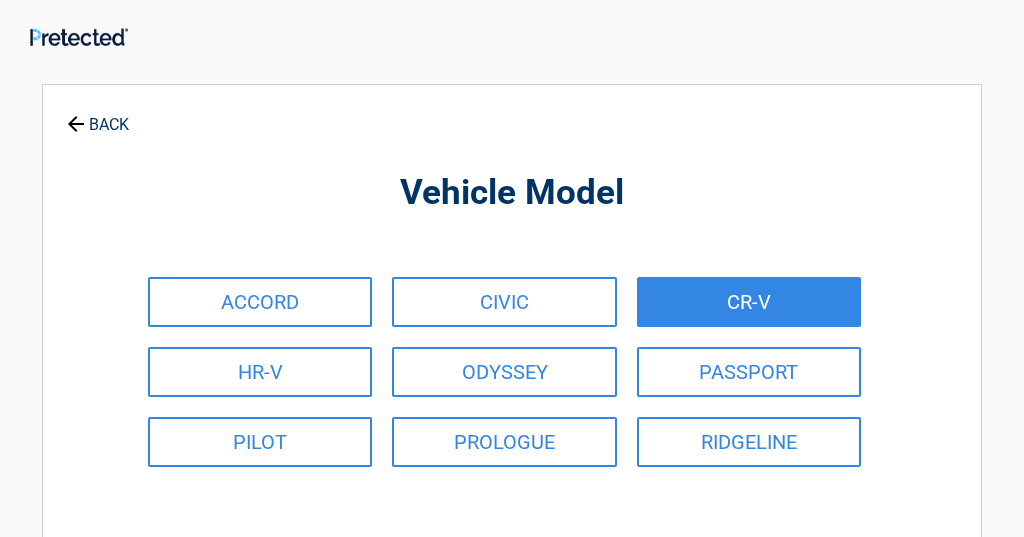 click on "CR-V" at bounding box center (749, 302) 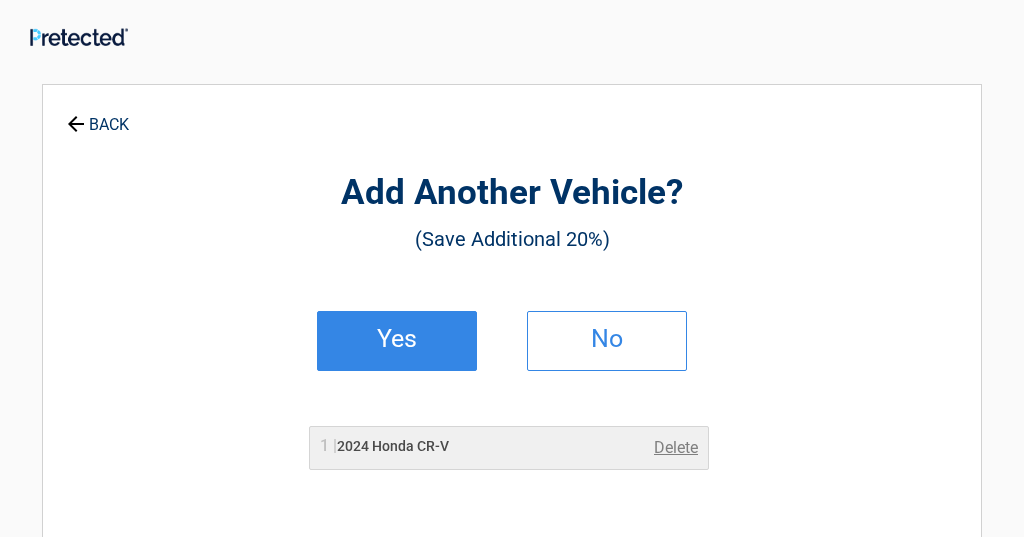 click on "Yes" at bounding box center (397, 339) 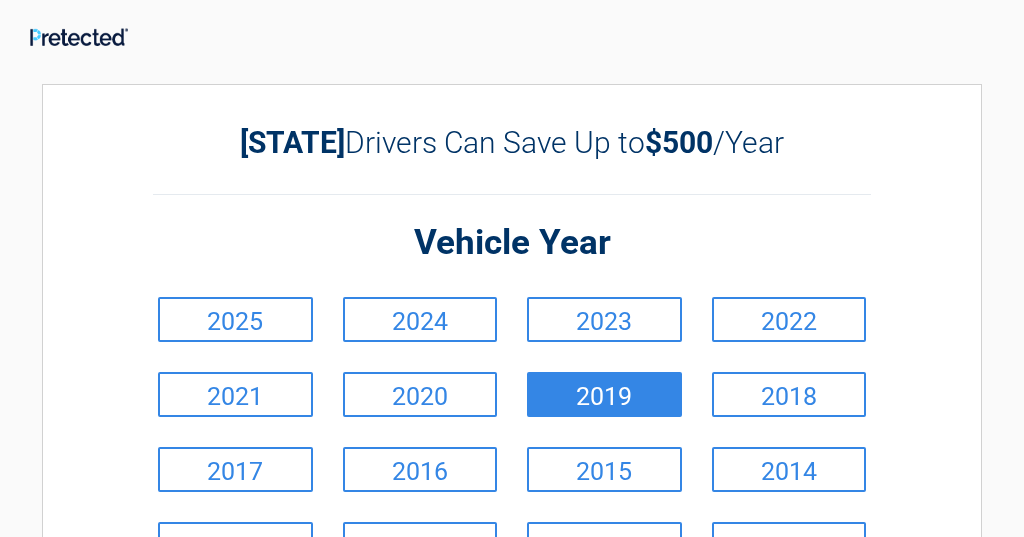 scroll, scrollTop: 348, scrollLeft: 0, axis: vertical 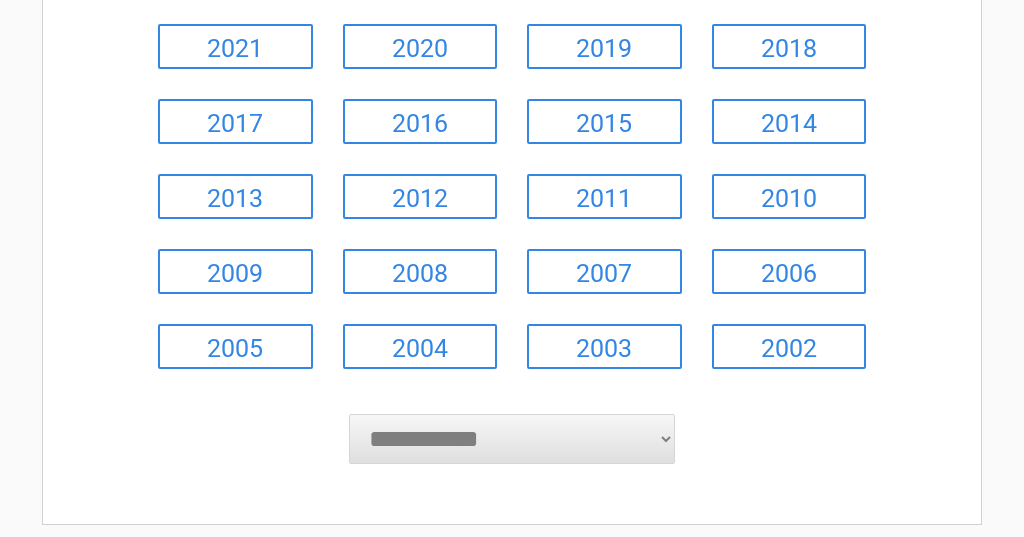 select on "****" 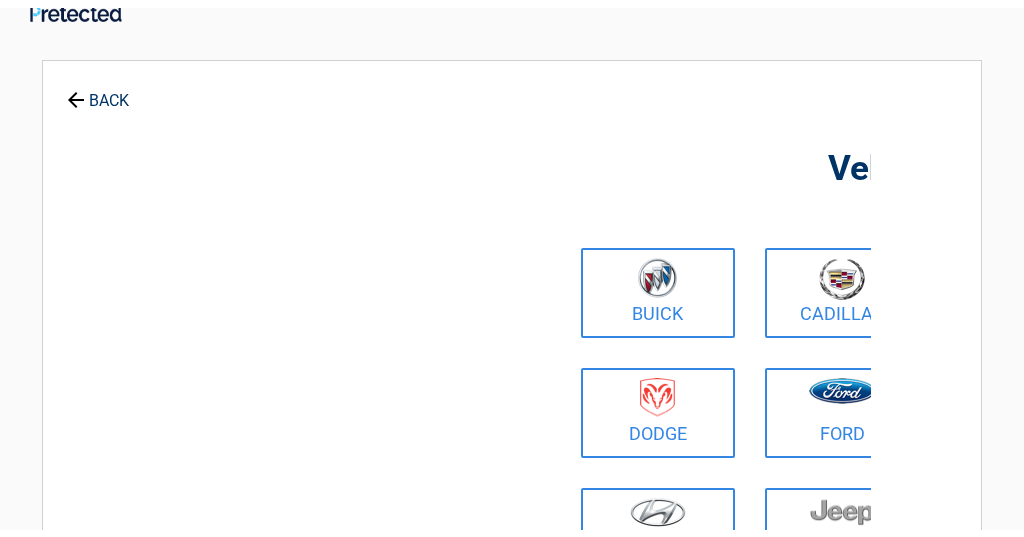 scroll, scrollTop: 0, scrollLeft: 0, axis: both 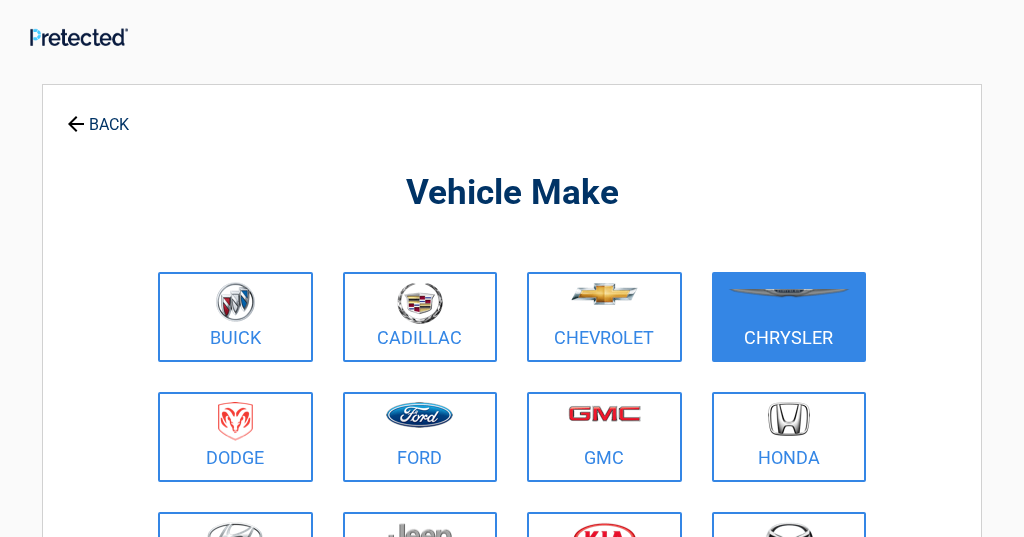 click at bounding box center (789, 304) 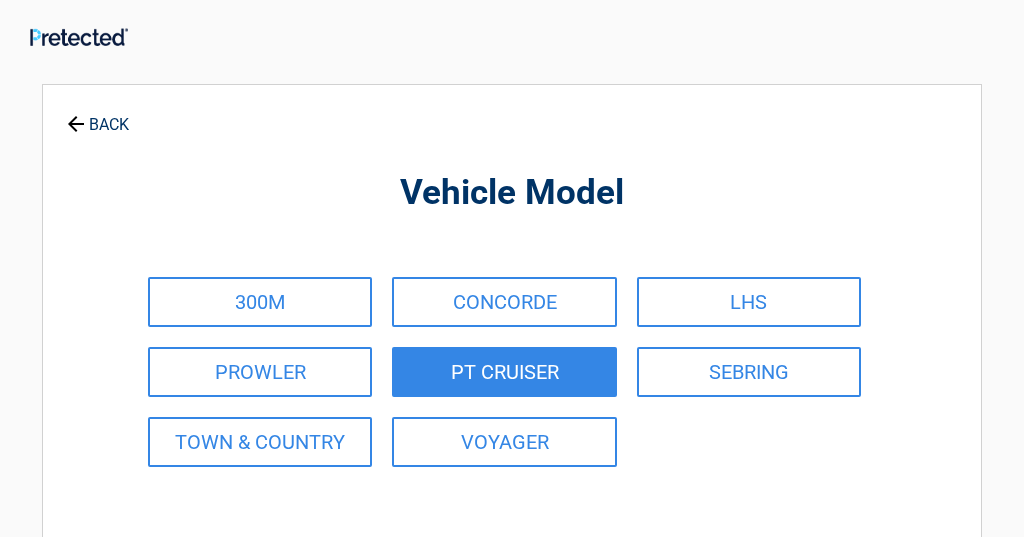 click on "PT CRUISER" at bounding box center (504, 372) 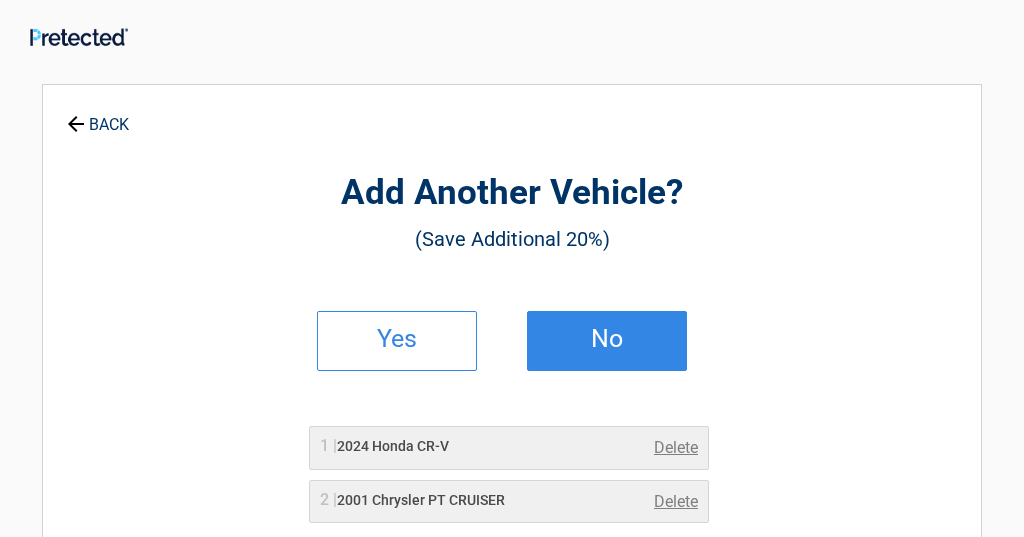 click on "No" at bounding box center (607, 339) 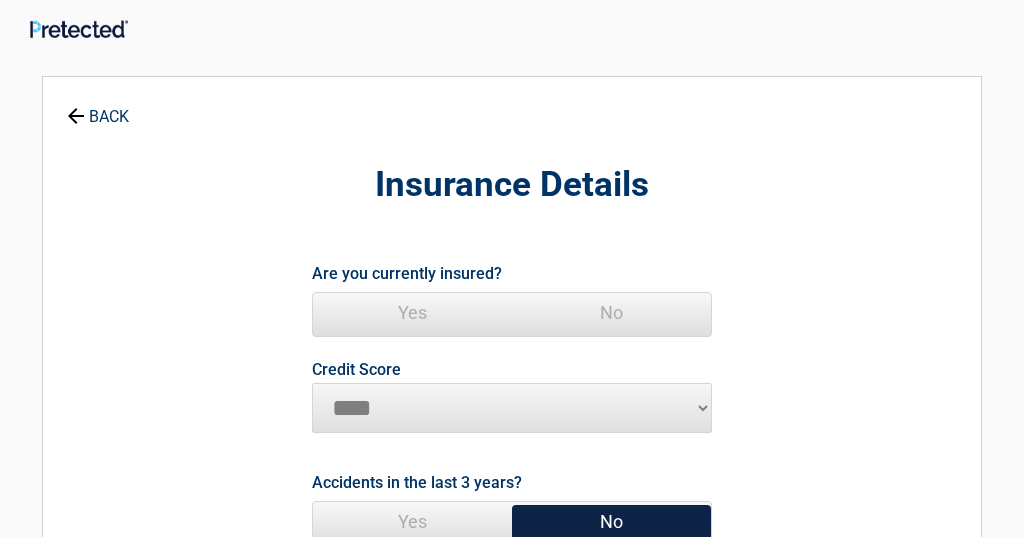 scroll, scrollTop: 12, scrollLeft: 0, axis: vertical 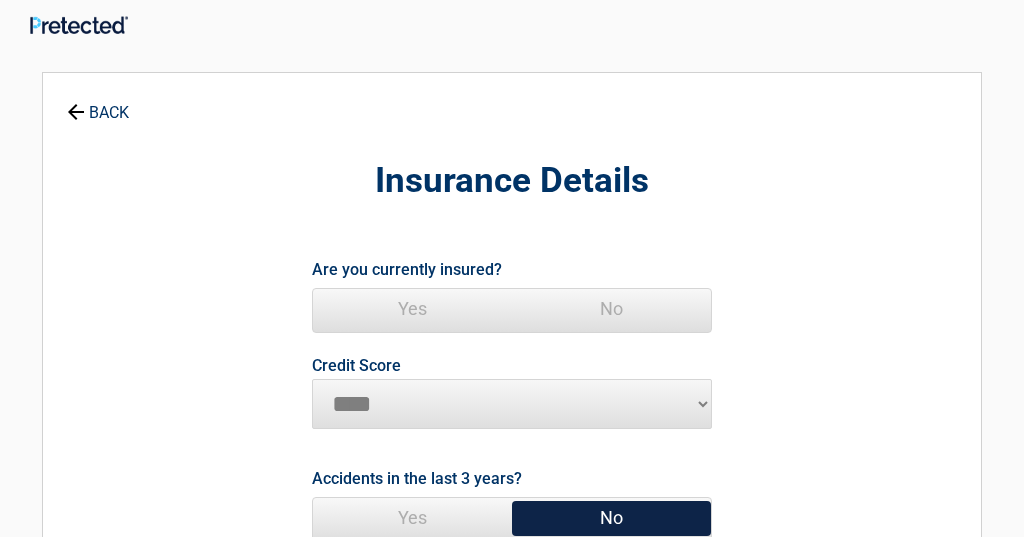 drag, startPoint x: 514, startPoint y: 298, endPoint x: 503, endPoint y: 295, distance: 11.401754 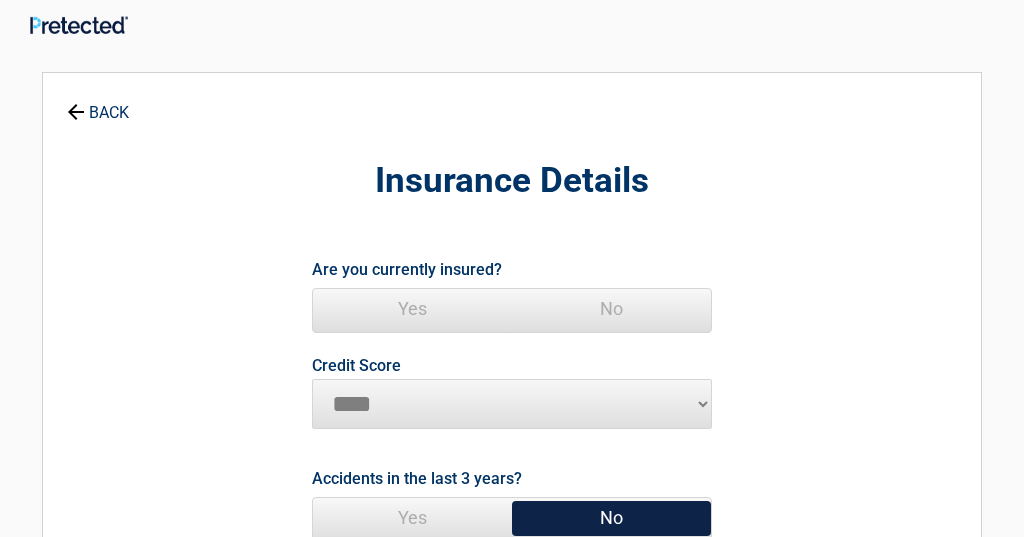 click on "Yes
No" at bounding box center [512, 310] 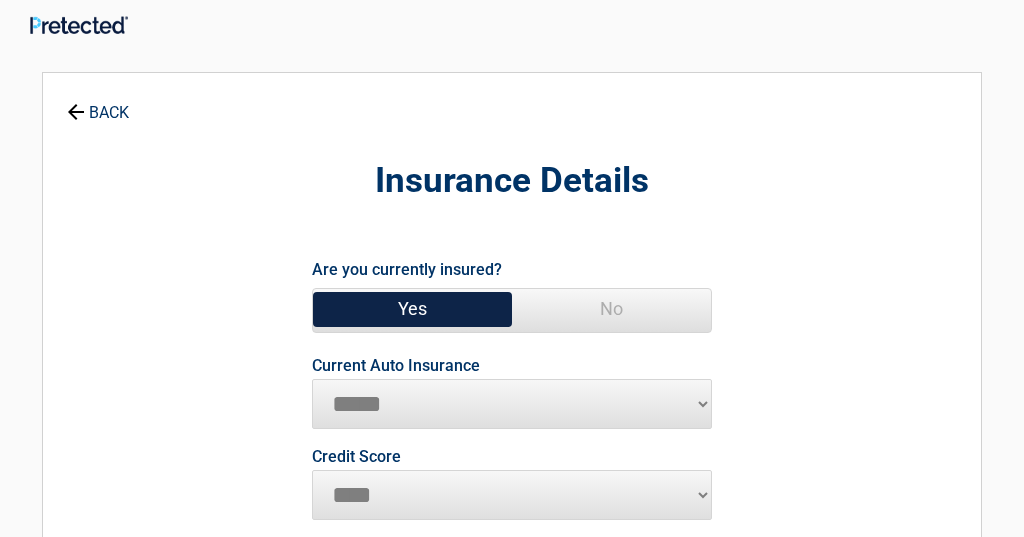 click on "Yes" at bounding box center [412, 309] 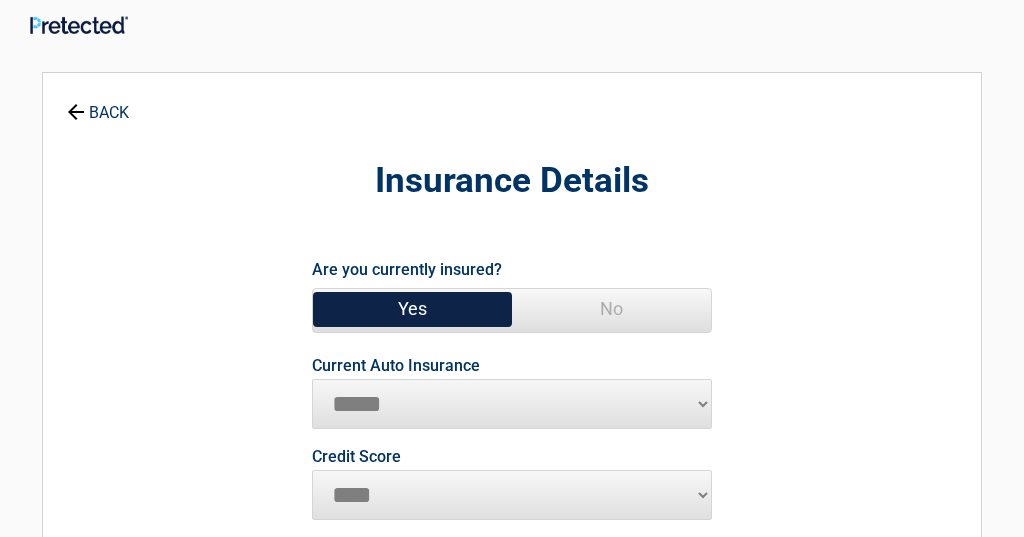select on "**********" 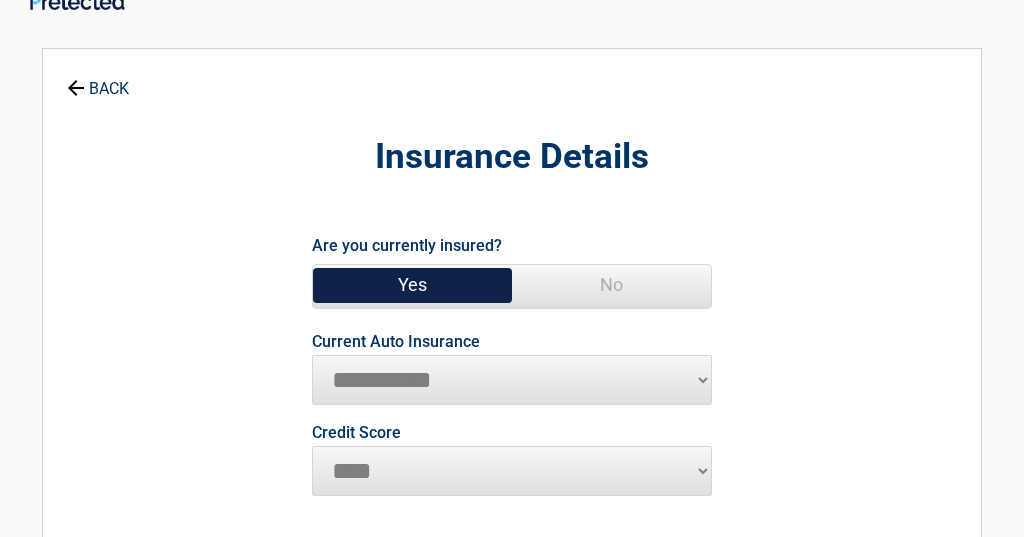 scroll, scrollTop: 71, scrollLeft: 0, axis: vertical 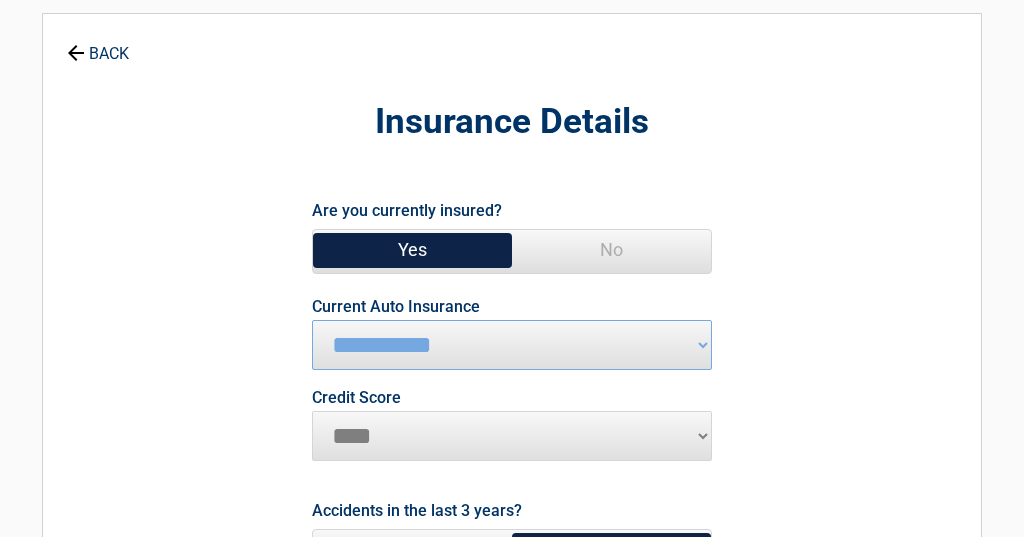 select on "*********" 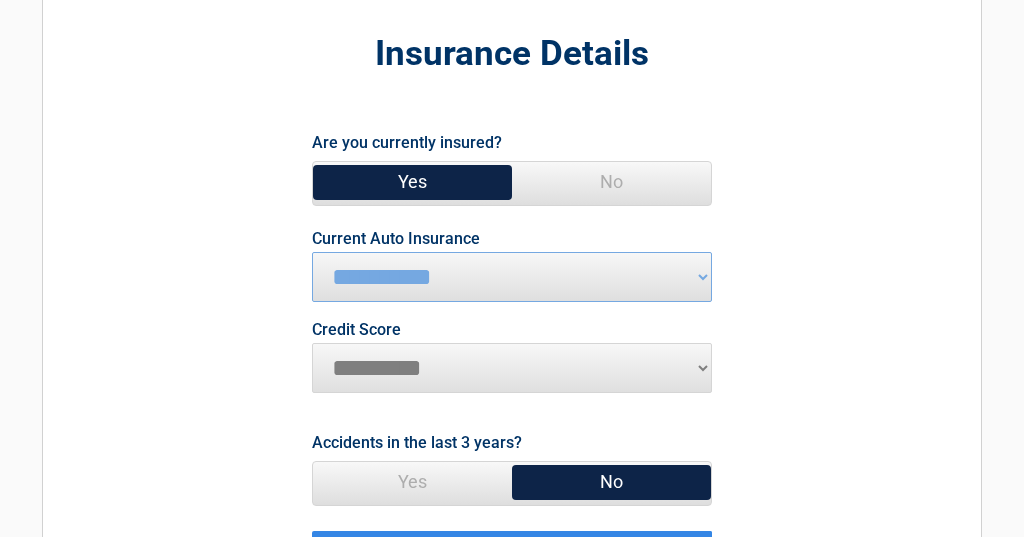scroll, scrollTop: 208, scrollLeft: 0, axis: vertical 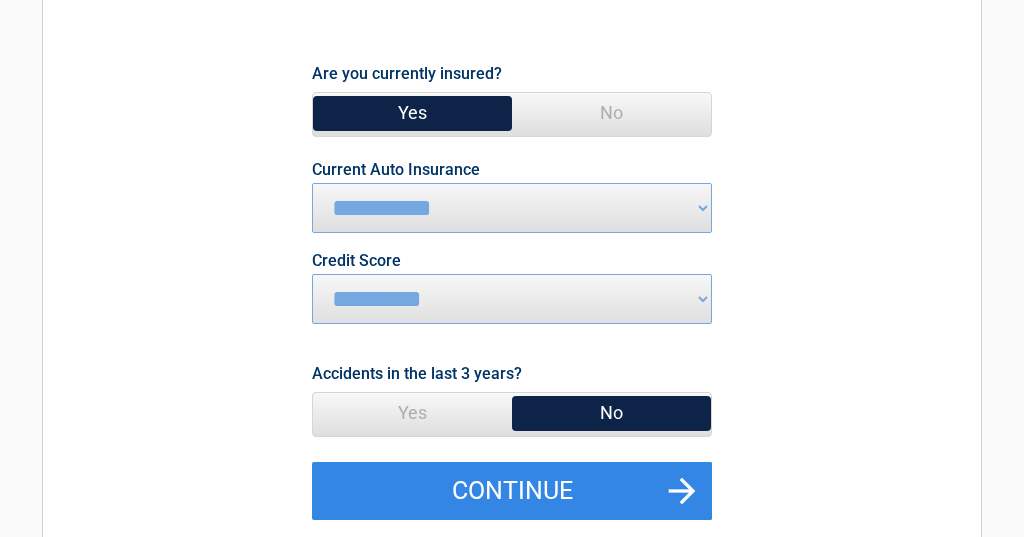 click on "Yes" at bounding box center [412, 413] 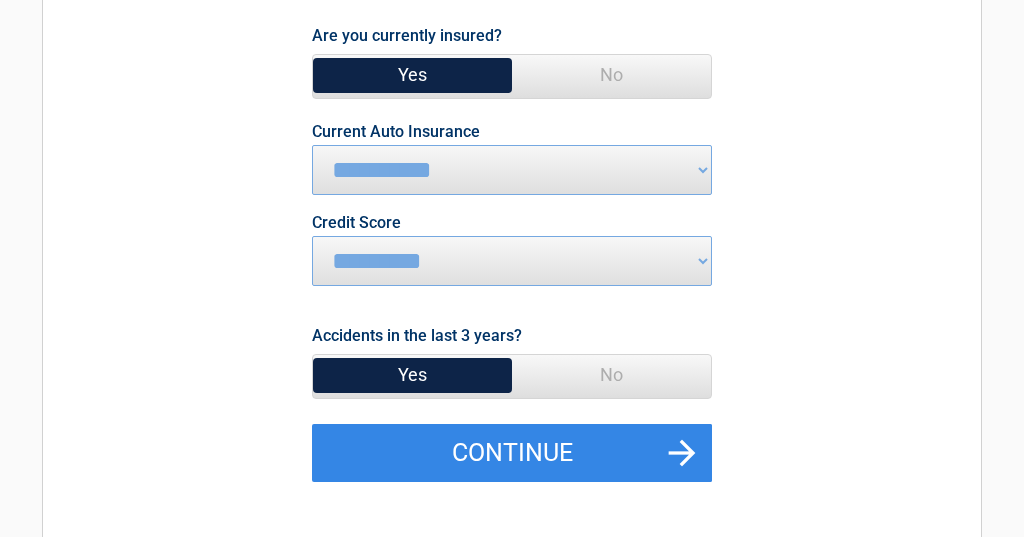 scroll, scrollTop: 269, scrollLeft: 0, axis: vertical 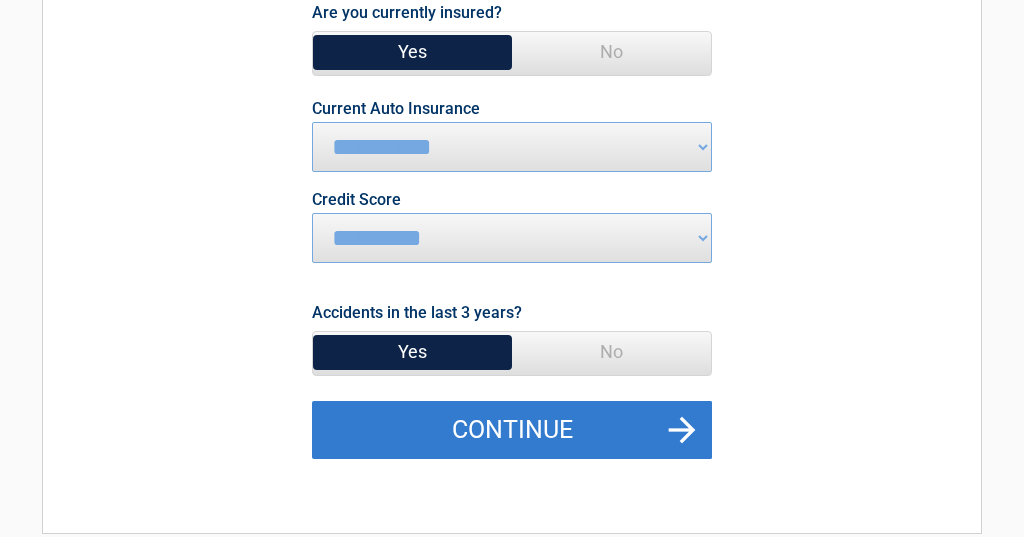 click on "Continue" at bounding box center (512, 430) 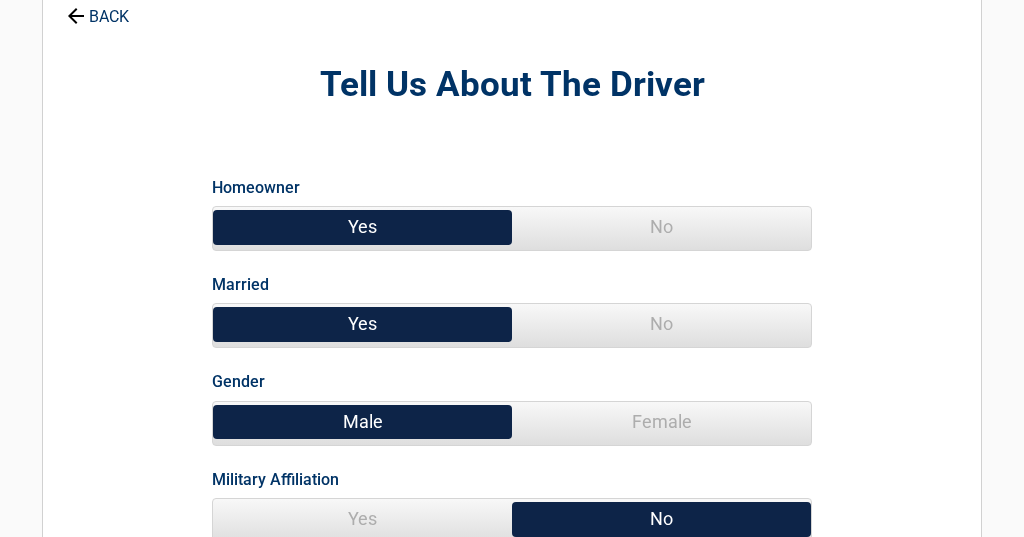 scroll, scrollTop: 169, scrollLeft: 0, axis: vertical 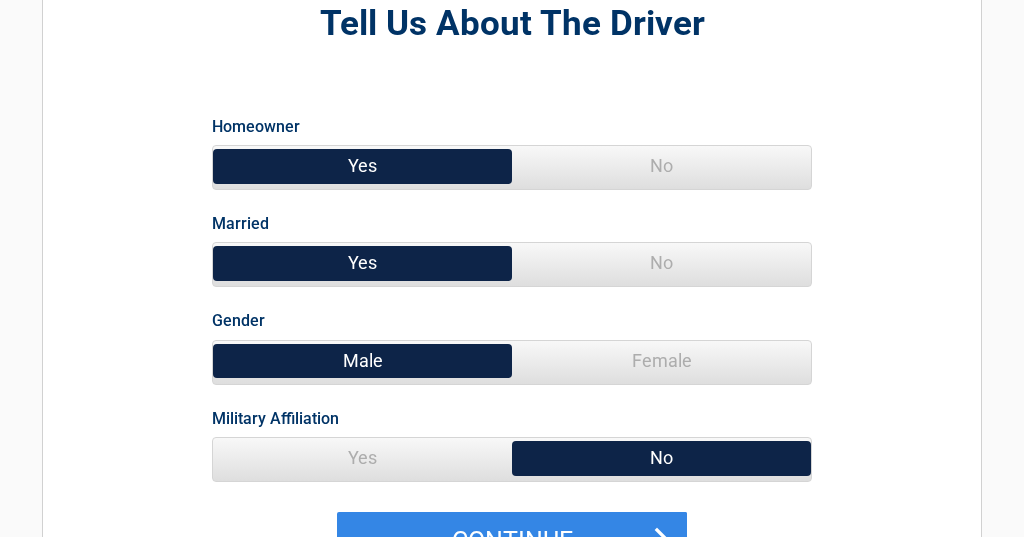 click on "Military Affiliation
Yes
No" at bounding box center [512, 438] 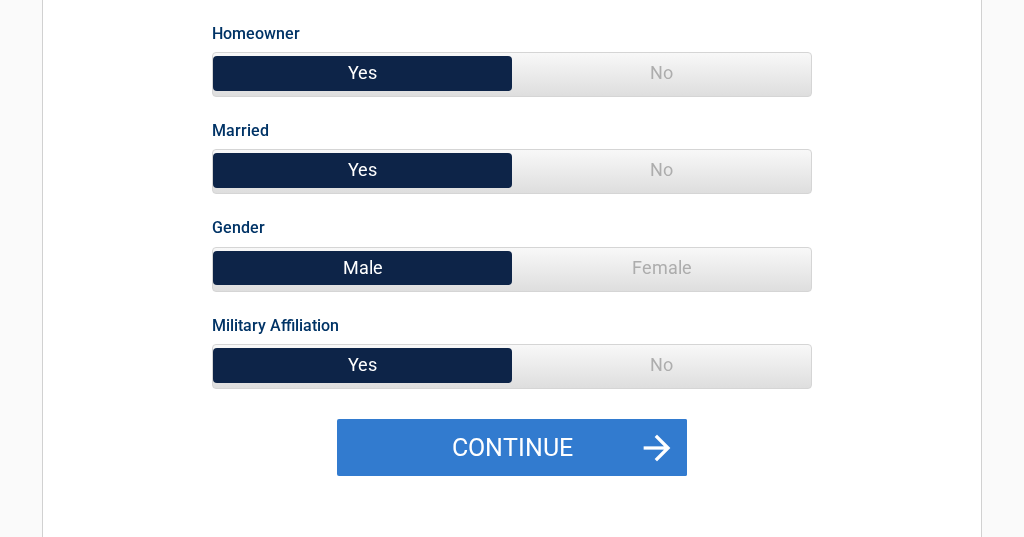 scroll, scrollTop: 335, scrollLeft: 0, axis: vertical 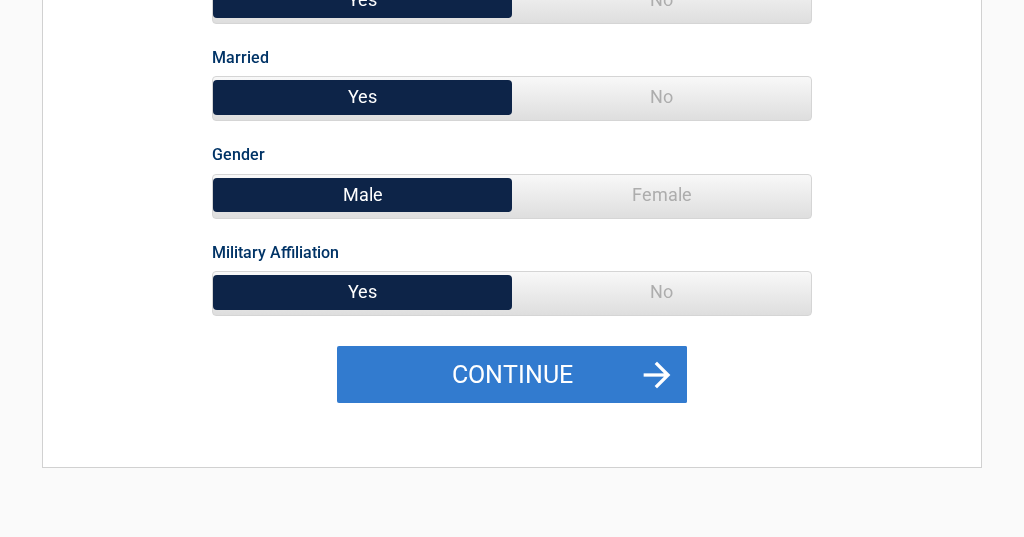 click on "Continue" at bounding box center [512, 375] 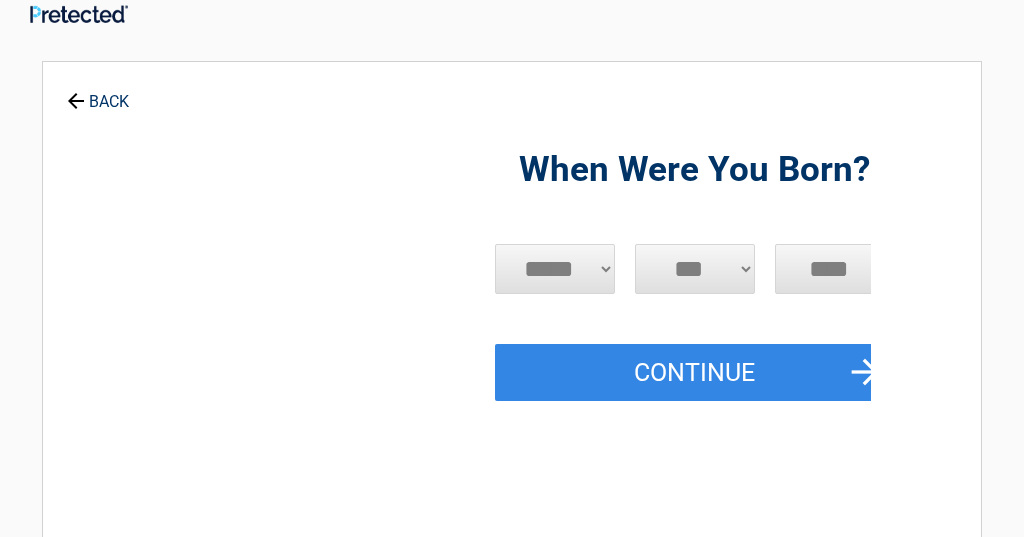 scroll, scrollTop: 0, scrollLeft: 0, axis: both 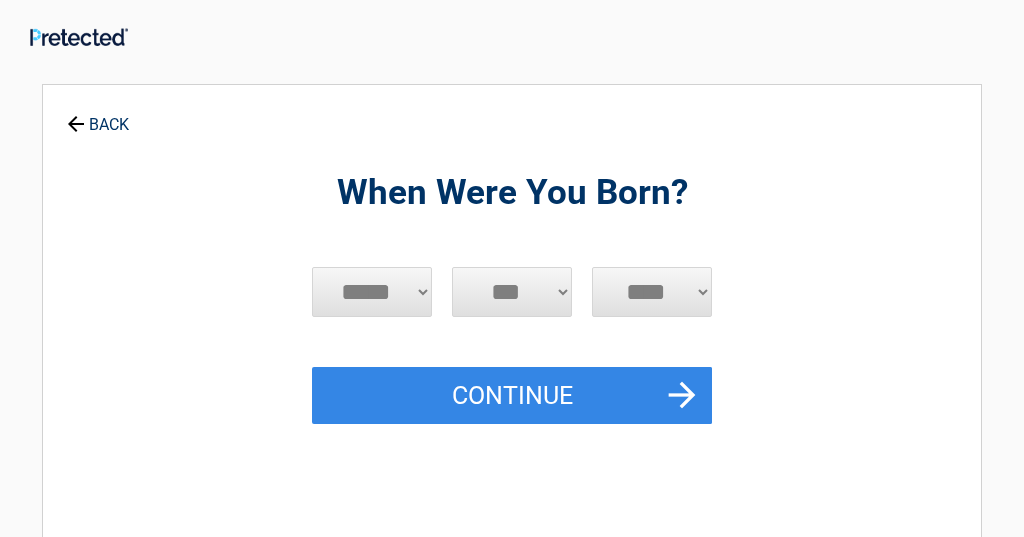 select on "*" 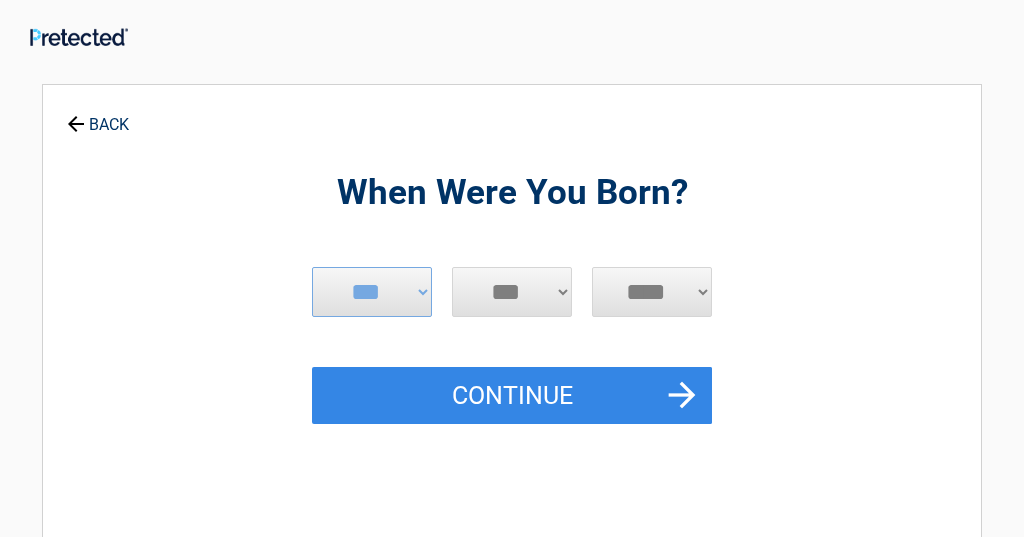 select on "**" 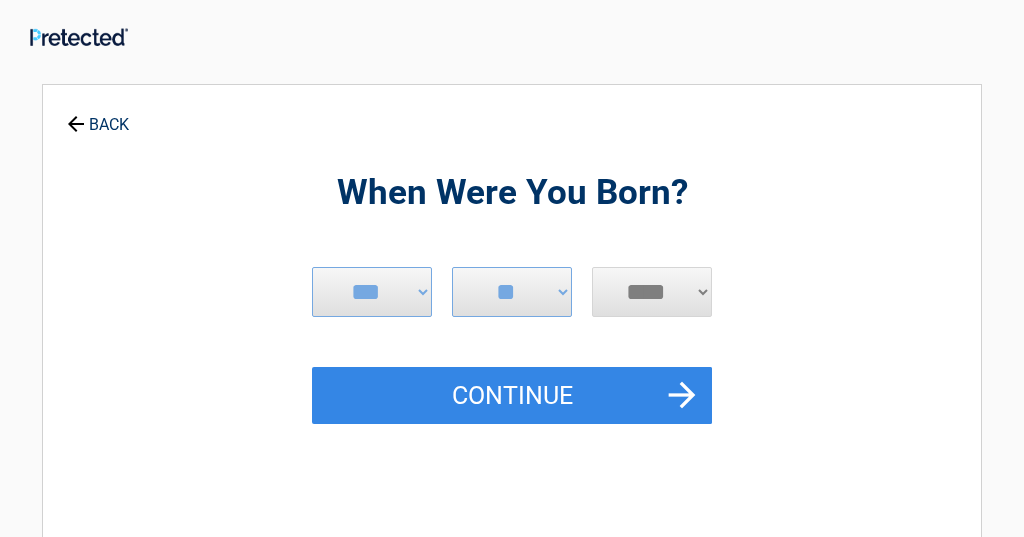 select on "****" 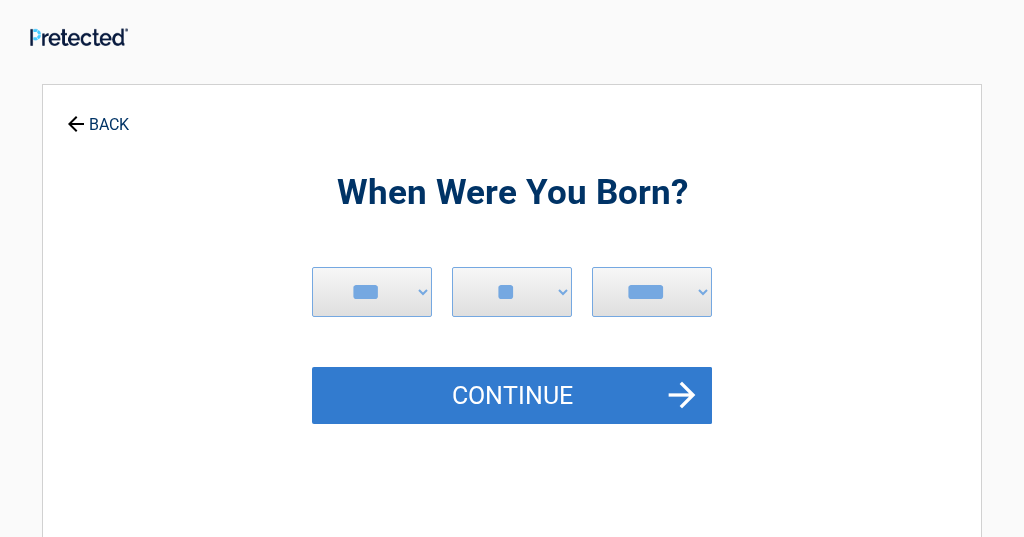 click on "Continue" at bounding box center [512, 396] 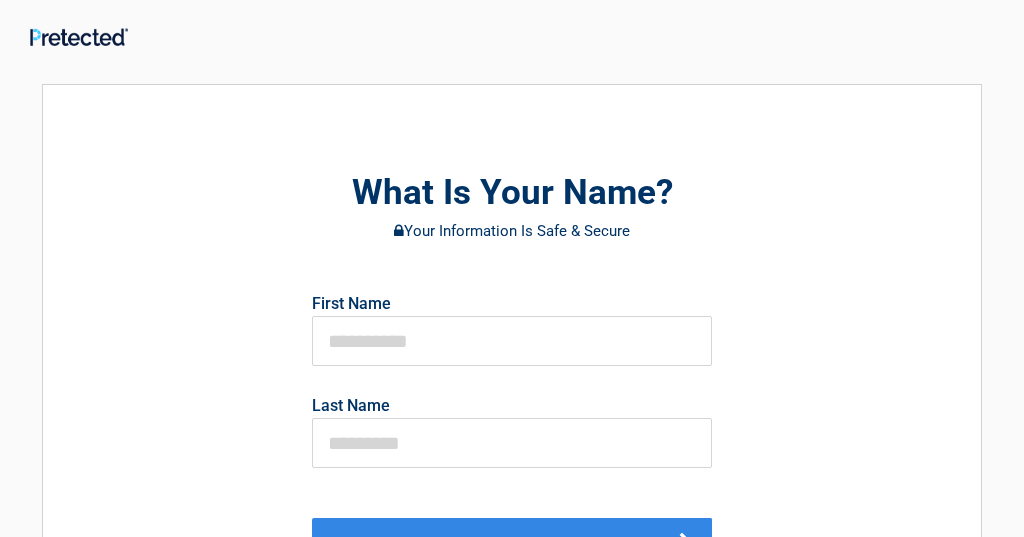 click on "First Name" at bounding box center (512, 327) 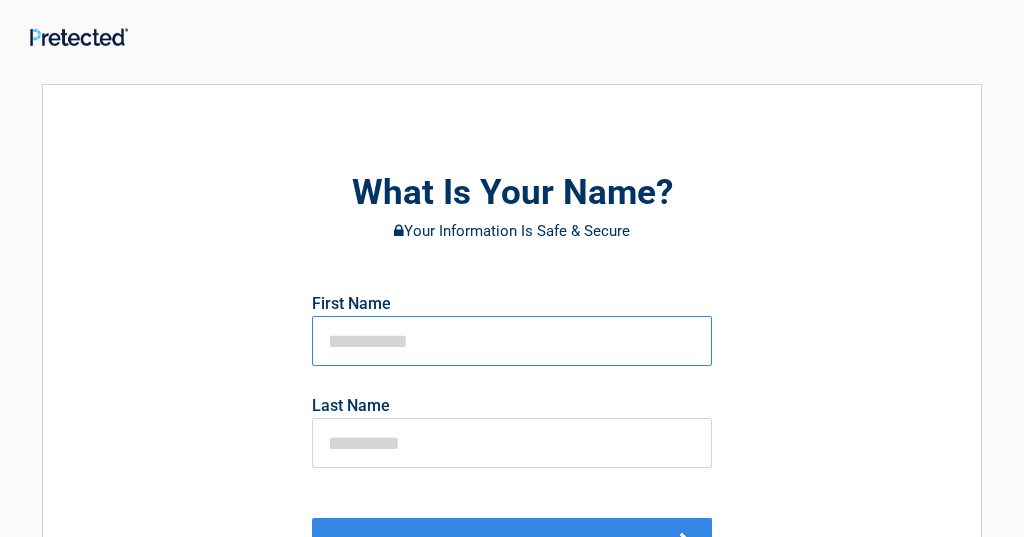 click at bounding box center (512, 341) 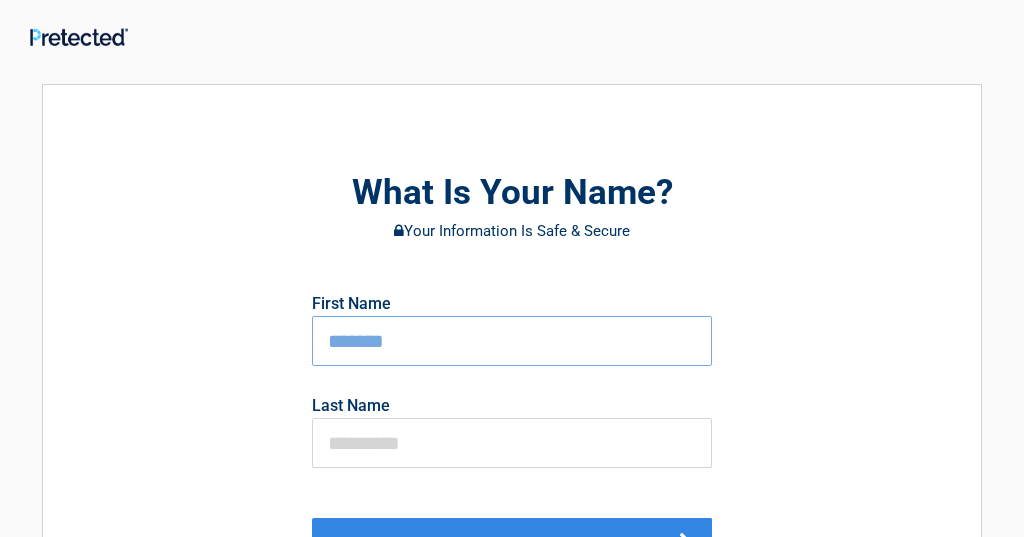type on "*******" 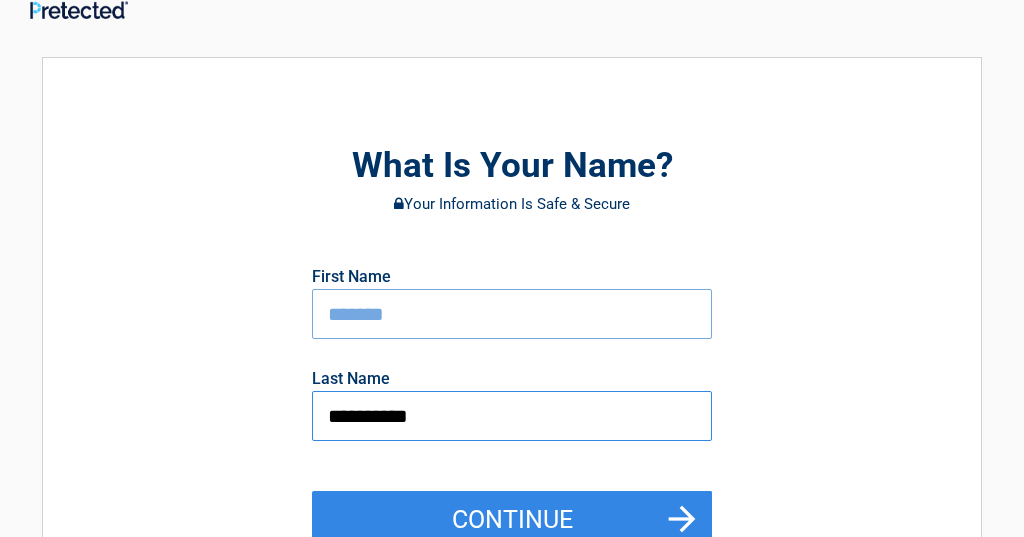 scroll, scrollTop: 93, scrollLeft: 0, axis: vertical 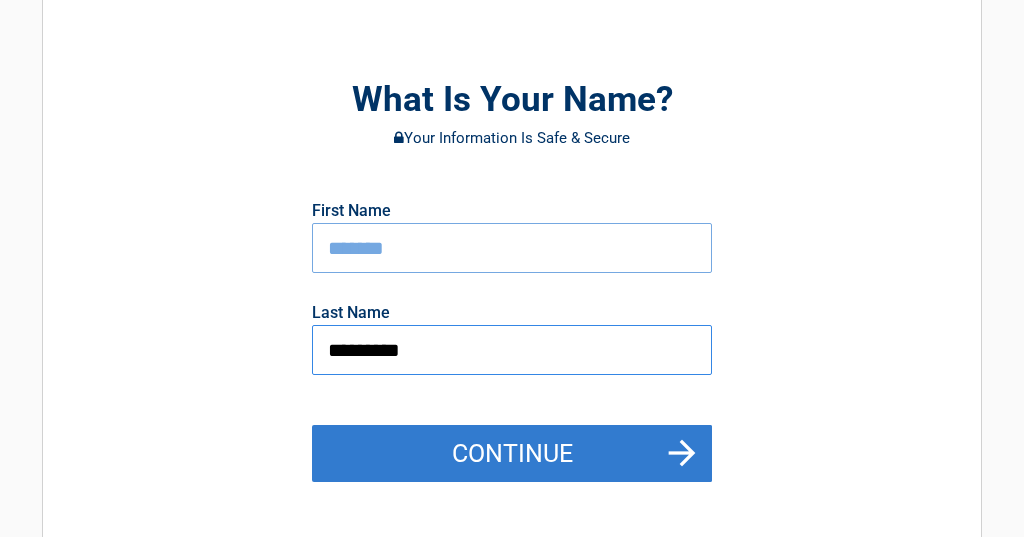 type on "*********" 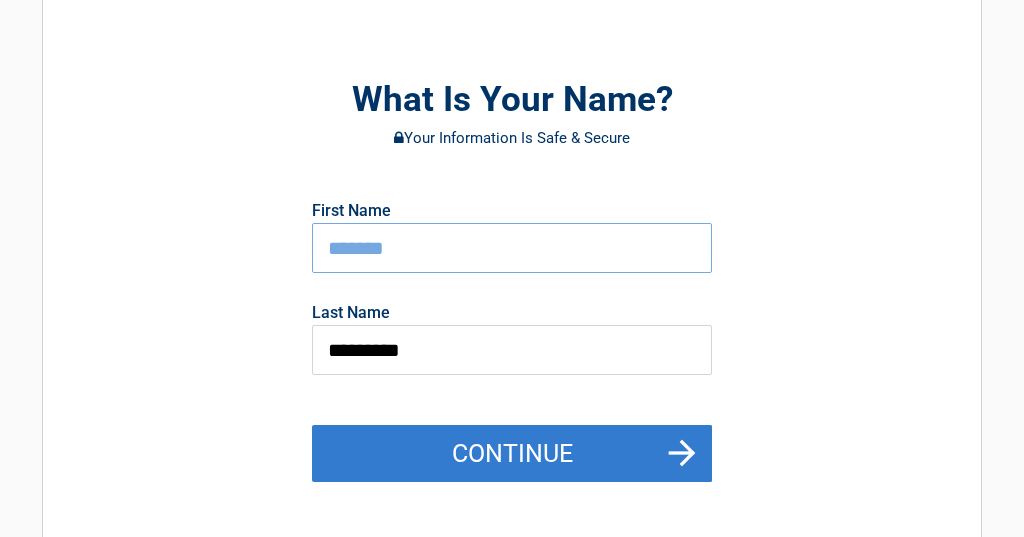 click on "Continue" at bounding box center (512, 454) 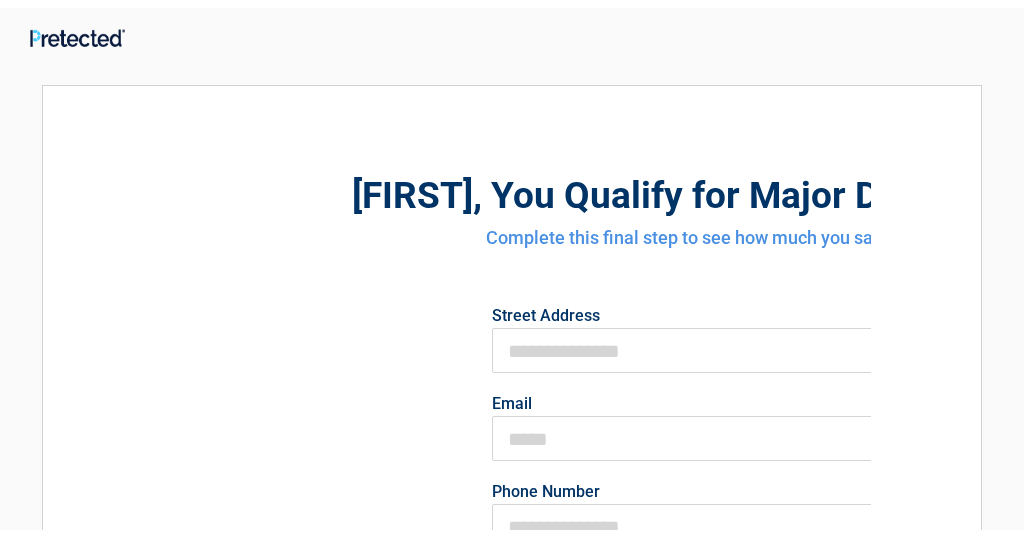 scroll, scrollTop: 0, scrollLeft: 0, axis: both 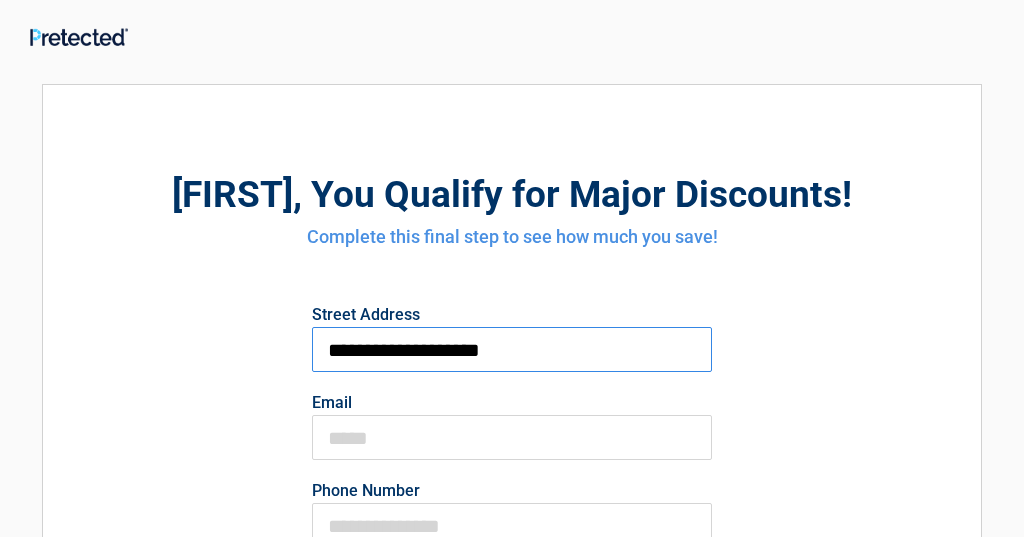 type on "**********" 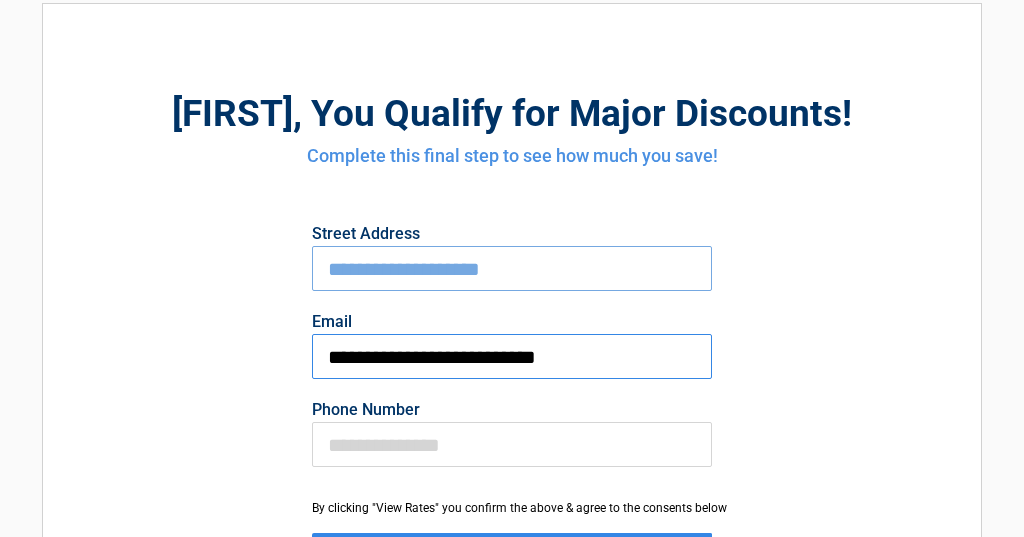 scroll, scrollTop: 156, scrollLeft: 0, axis: vertical 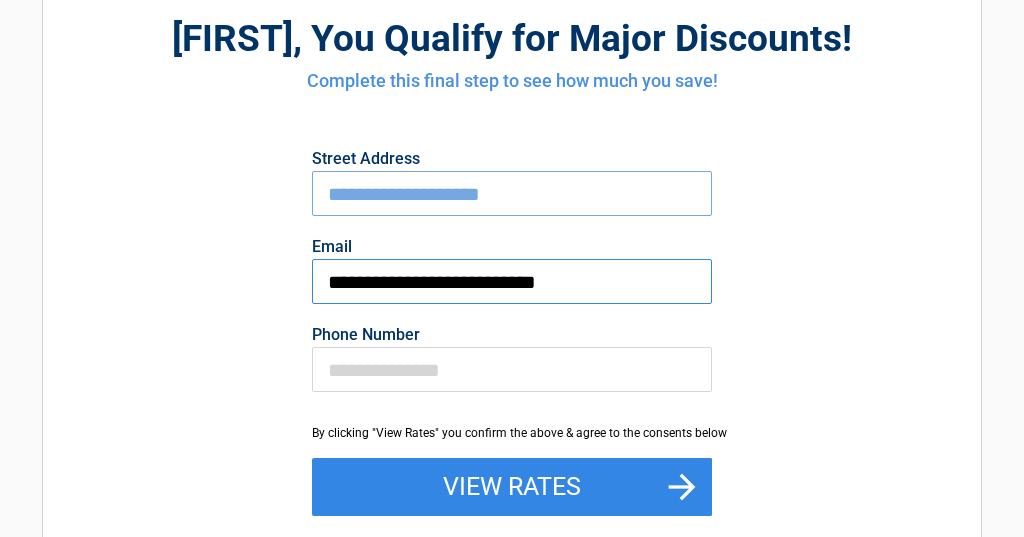 type on "**********" 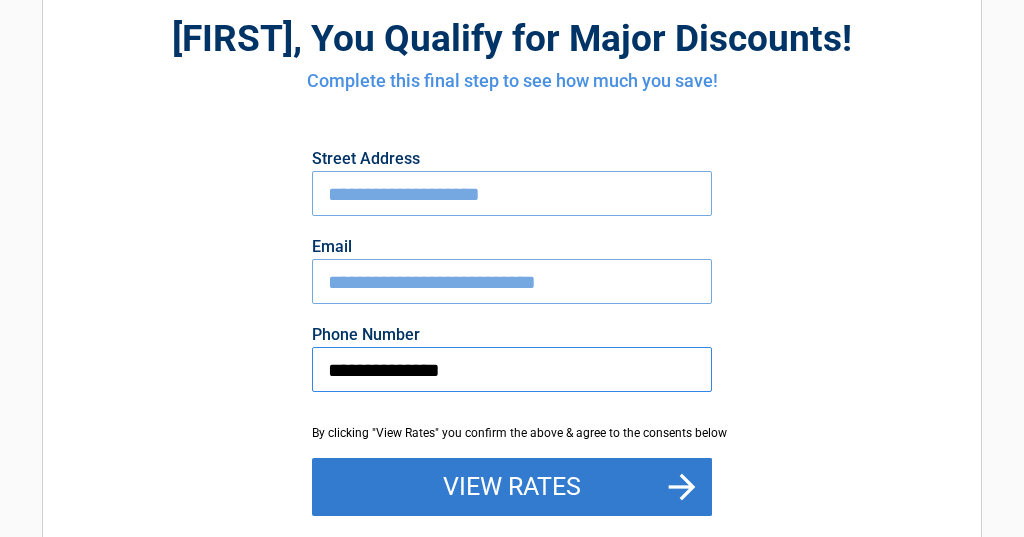 type on "**********" 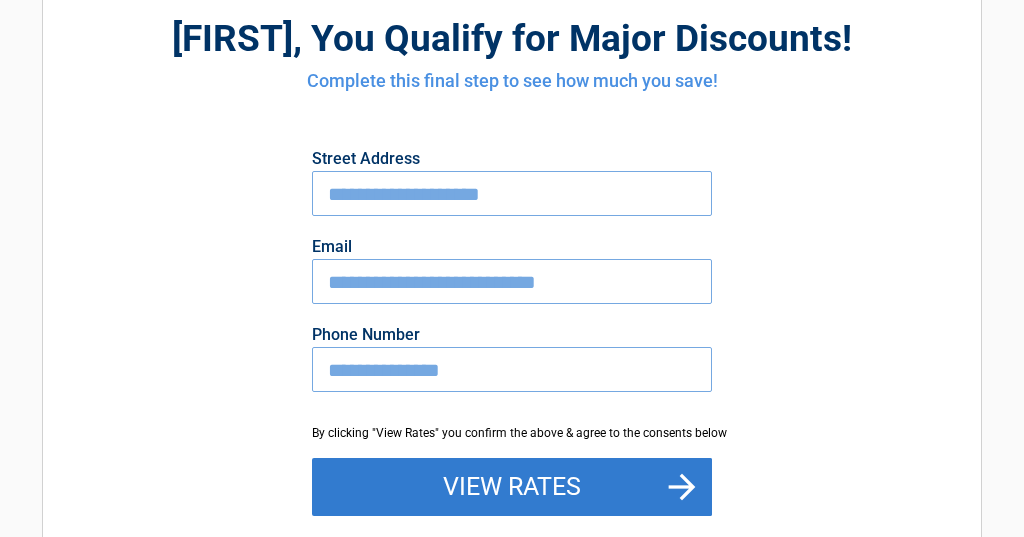 click on "View Rates" at bounding box center (512, 487) 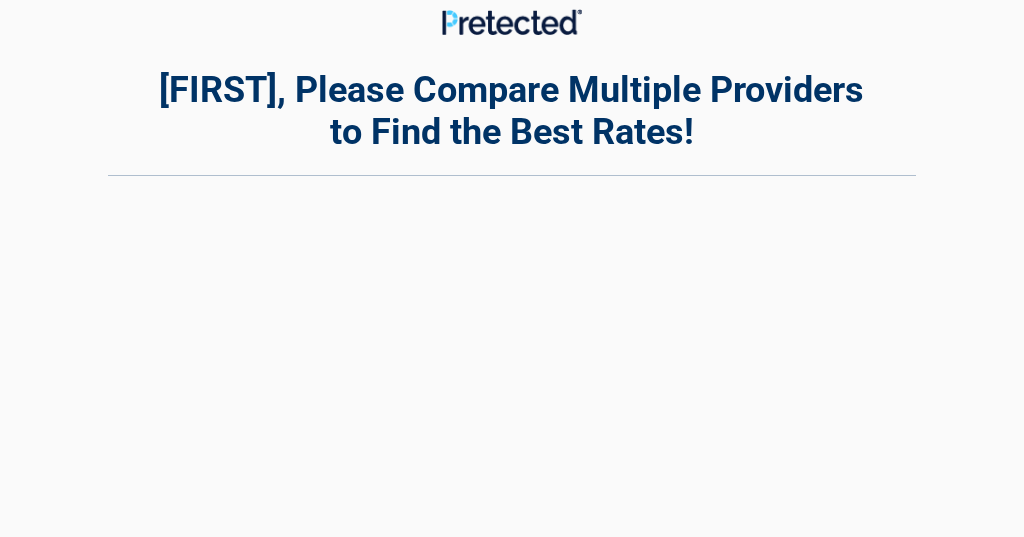 scroll, scrollTop: 0, scrollLeft: 0, axis: both 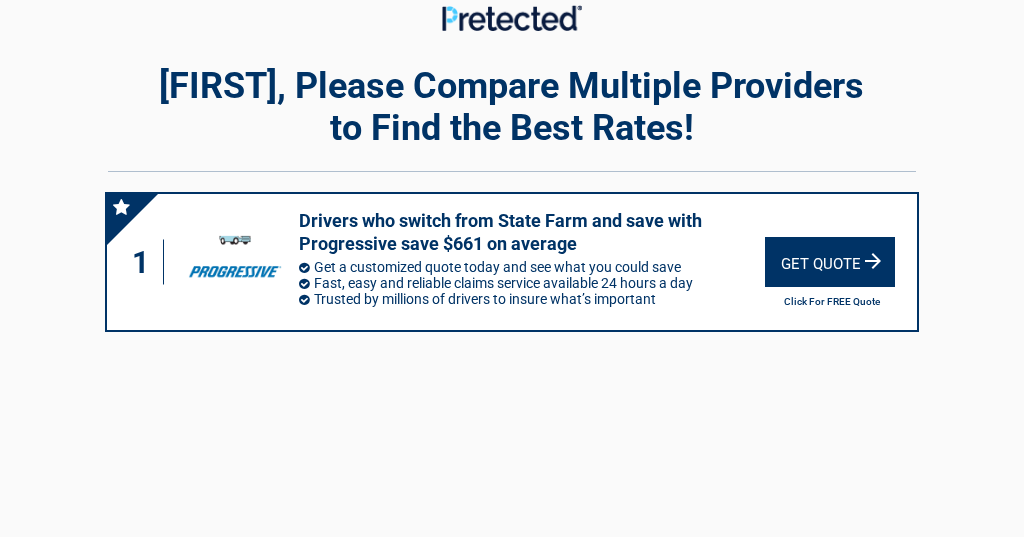 click on "Get Quote" at bounding box center (830, 262) 